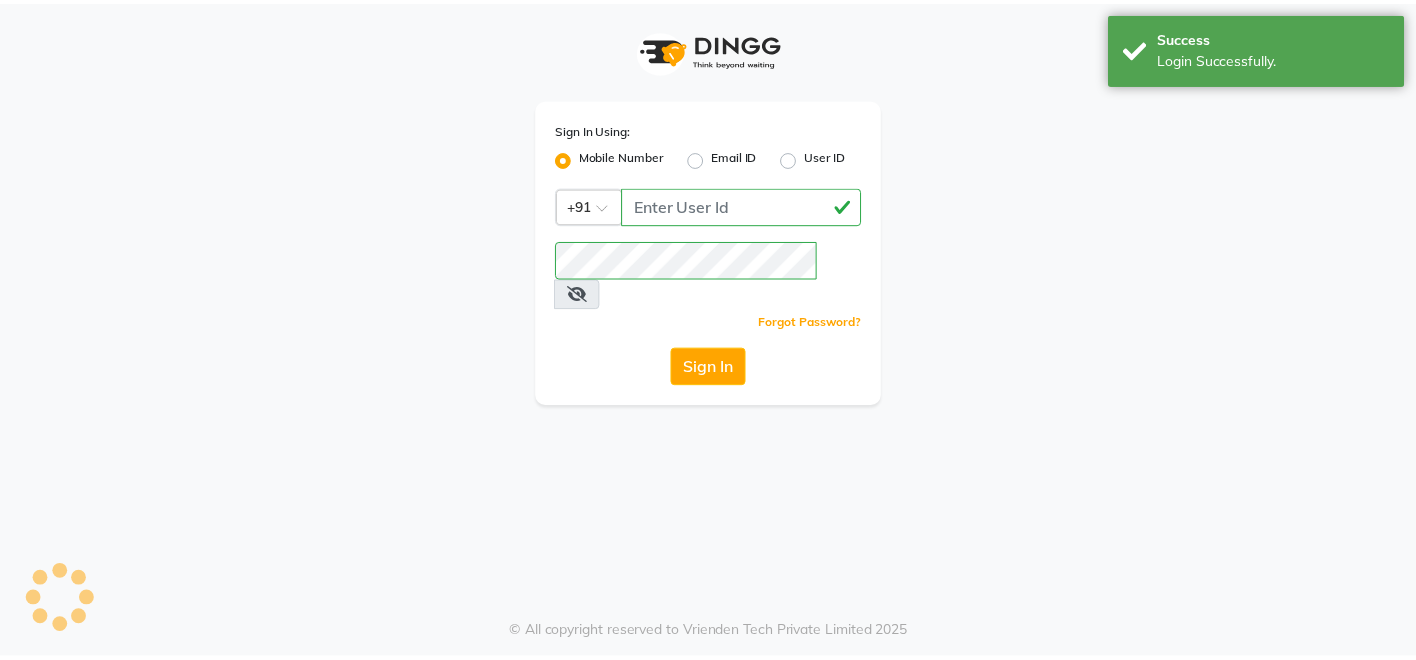 scroll, scrollTop: 0, scrollLeft: 0, axis: both 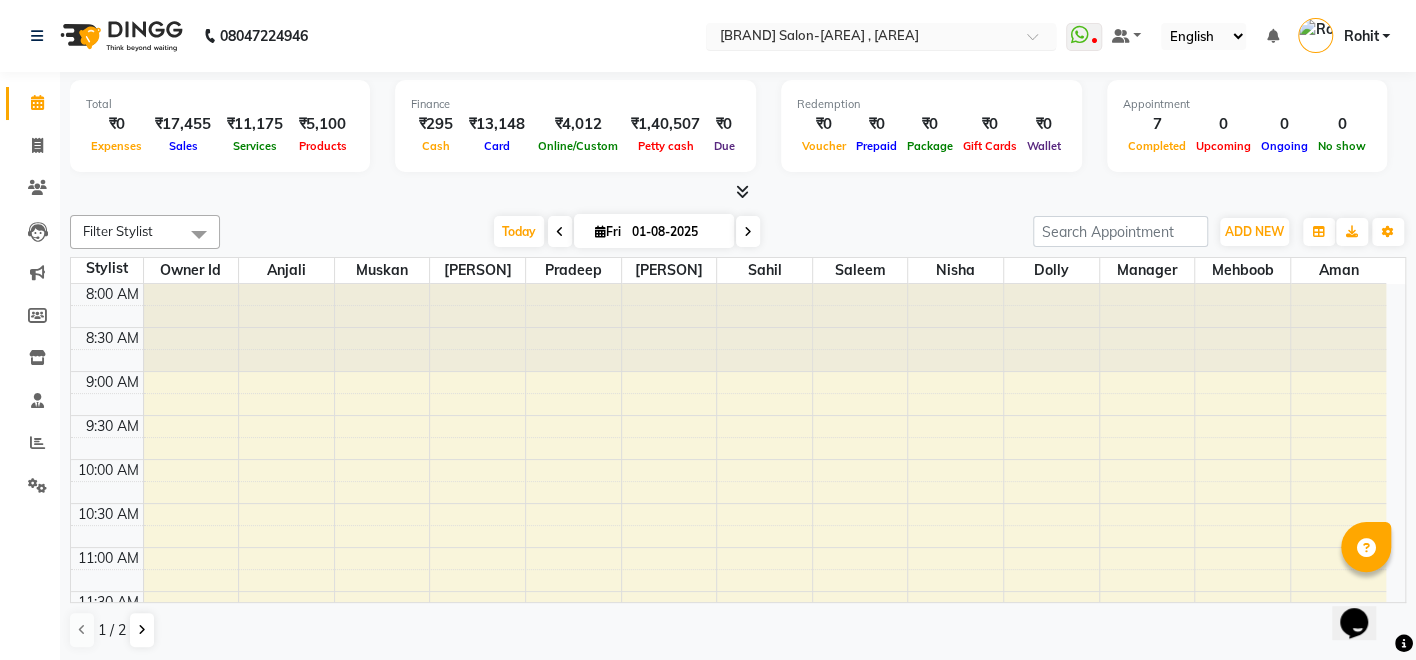 click at bounding box center (861, 38) 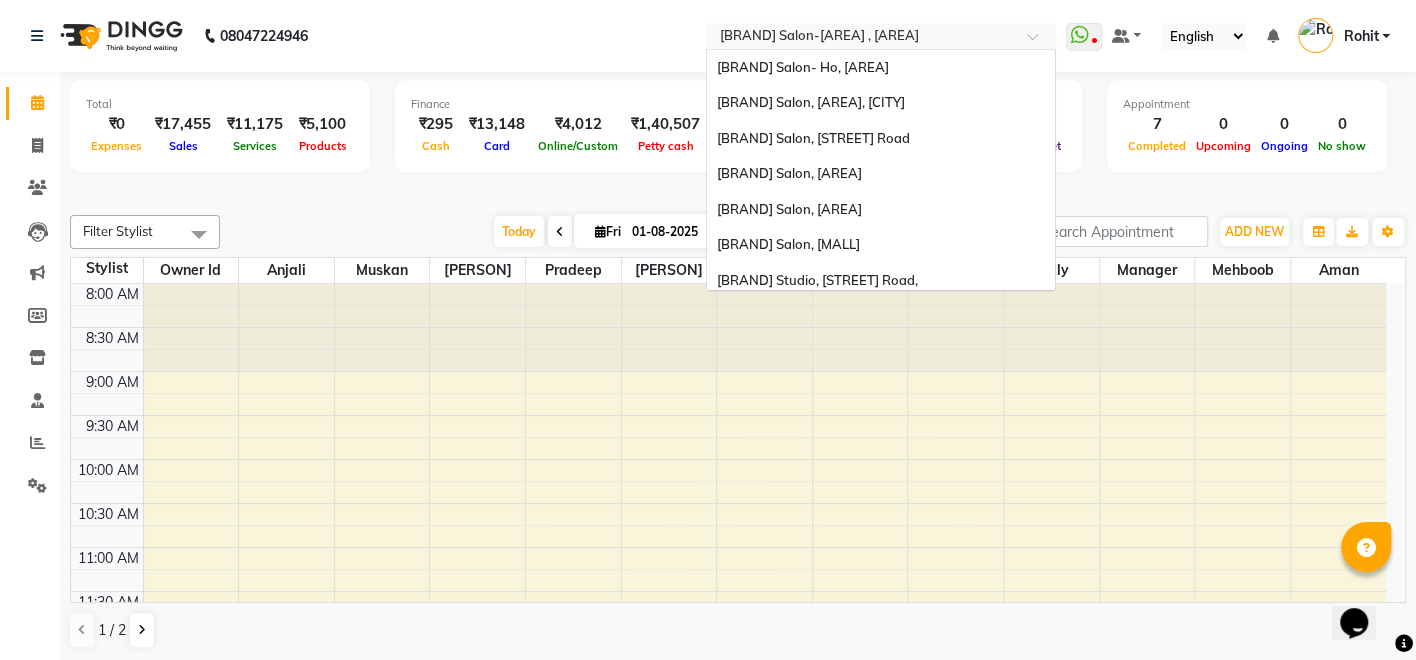 scroll, scrollTop: 256, scrollLeft: 0, axis: vertical 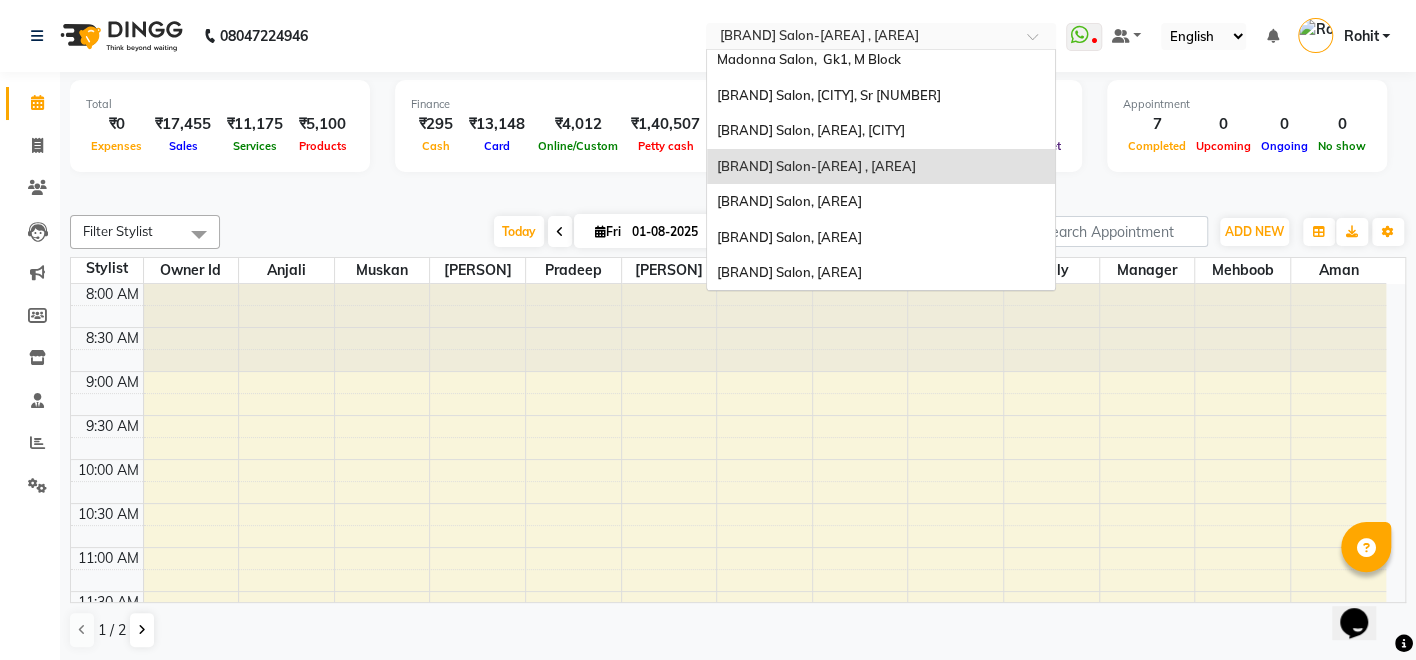 click at bounding box center [861, 38] 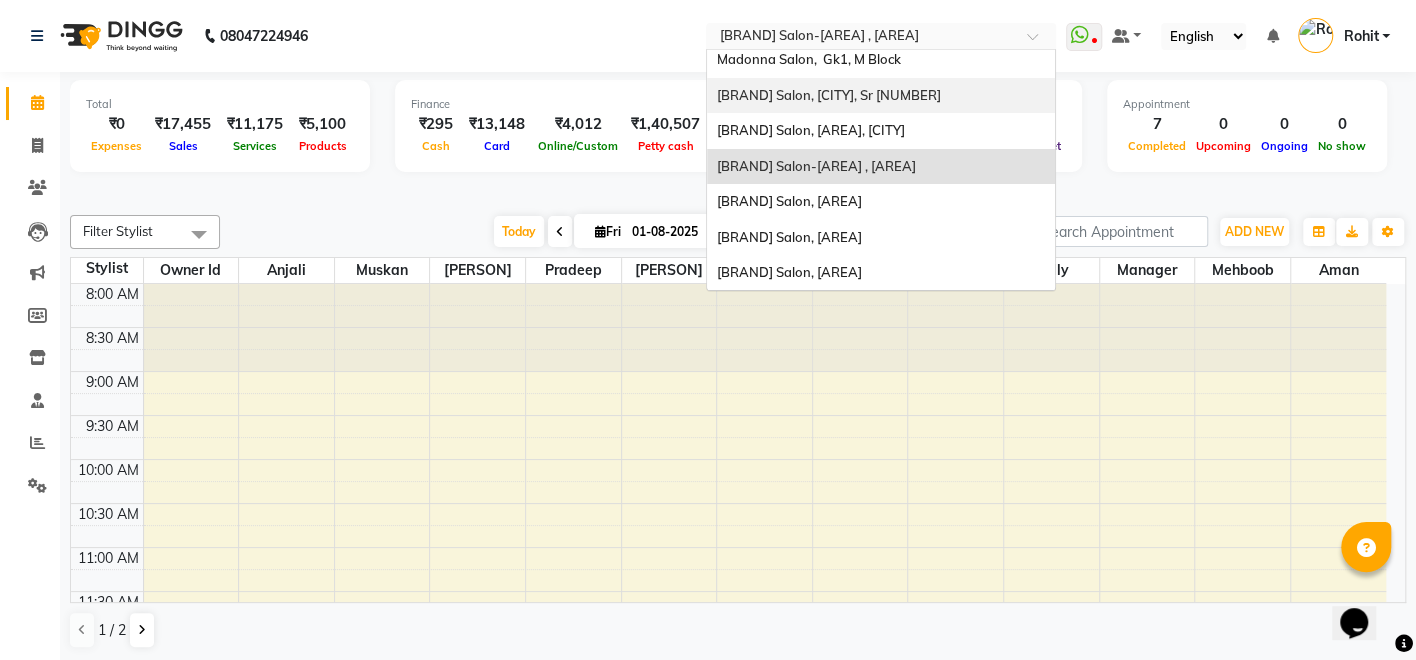 click on "Madonna Salon, [LOCATION], Sr 104" at bounding box center [881, 96] 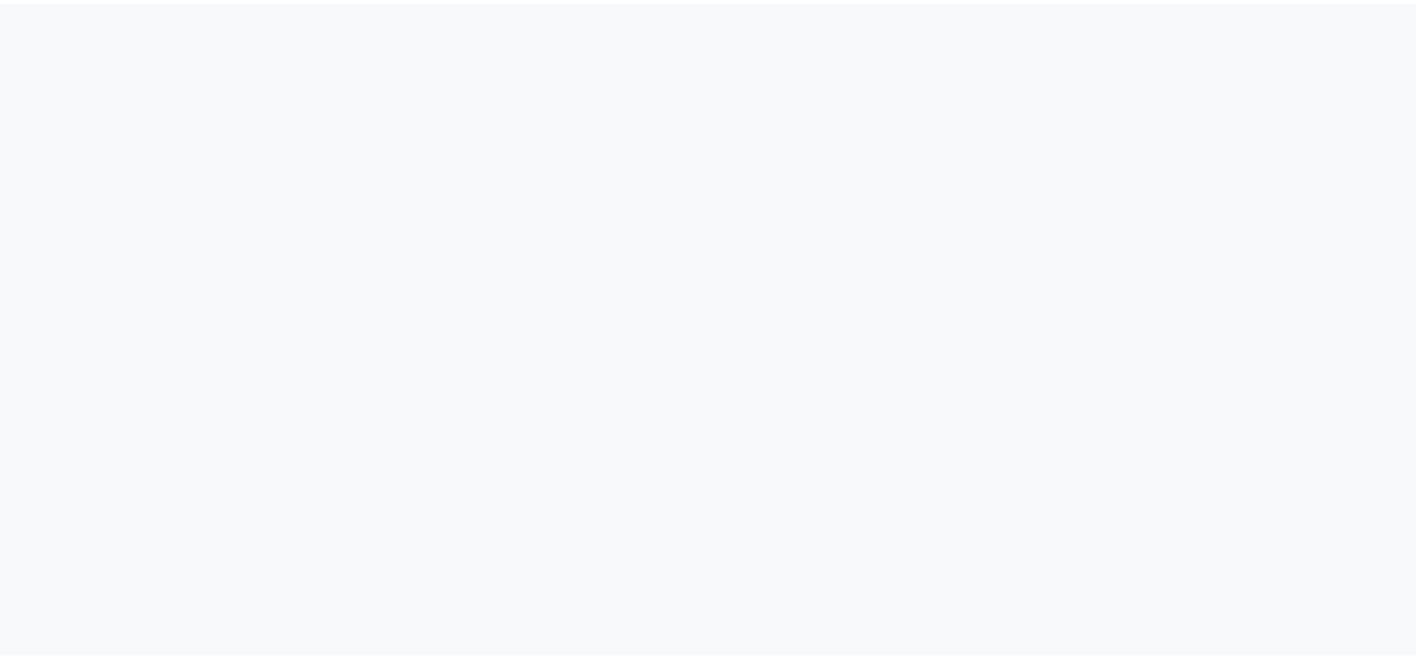 scroll, scrollTop: 0, scrollLeft: 0, axis: both 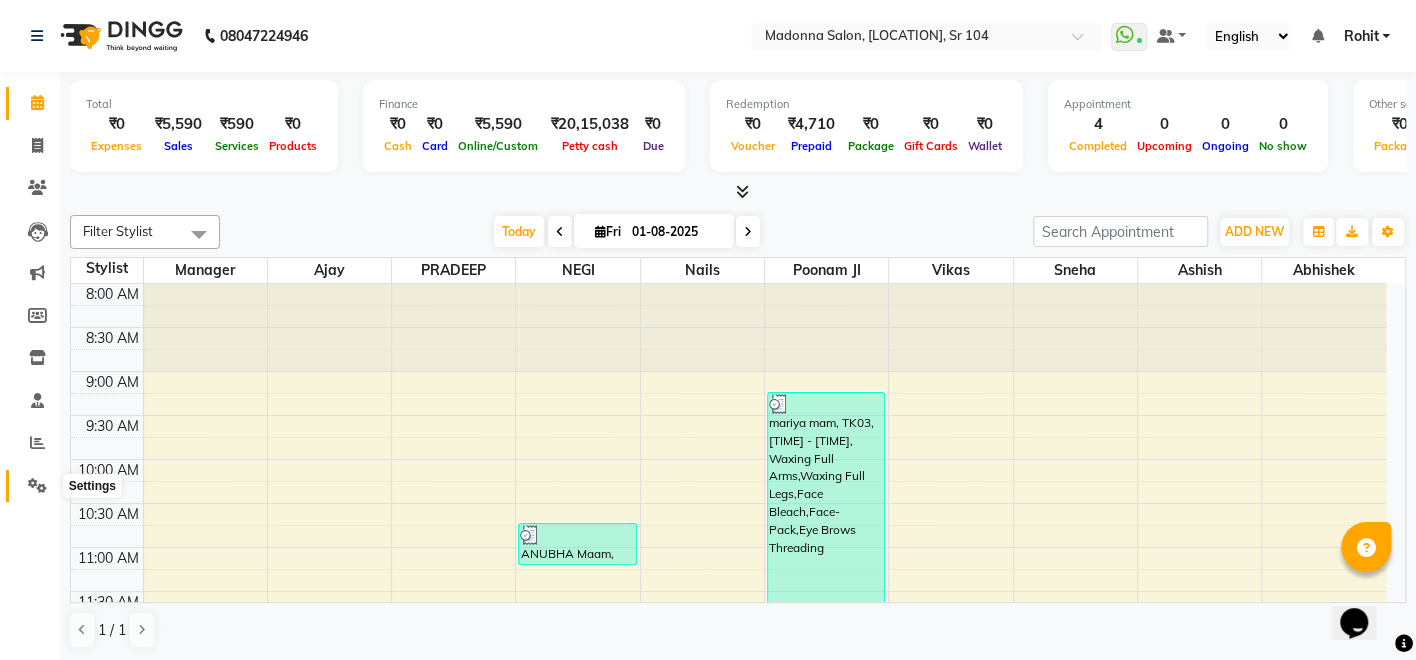 click 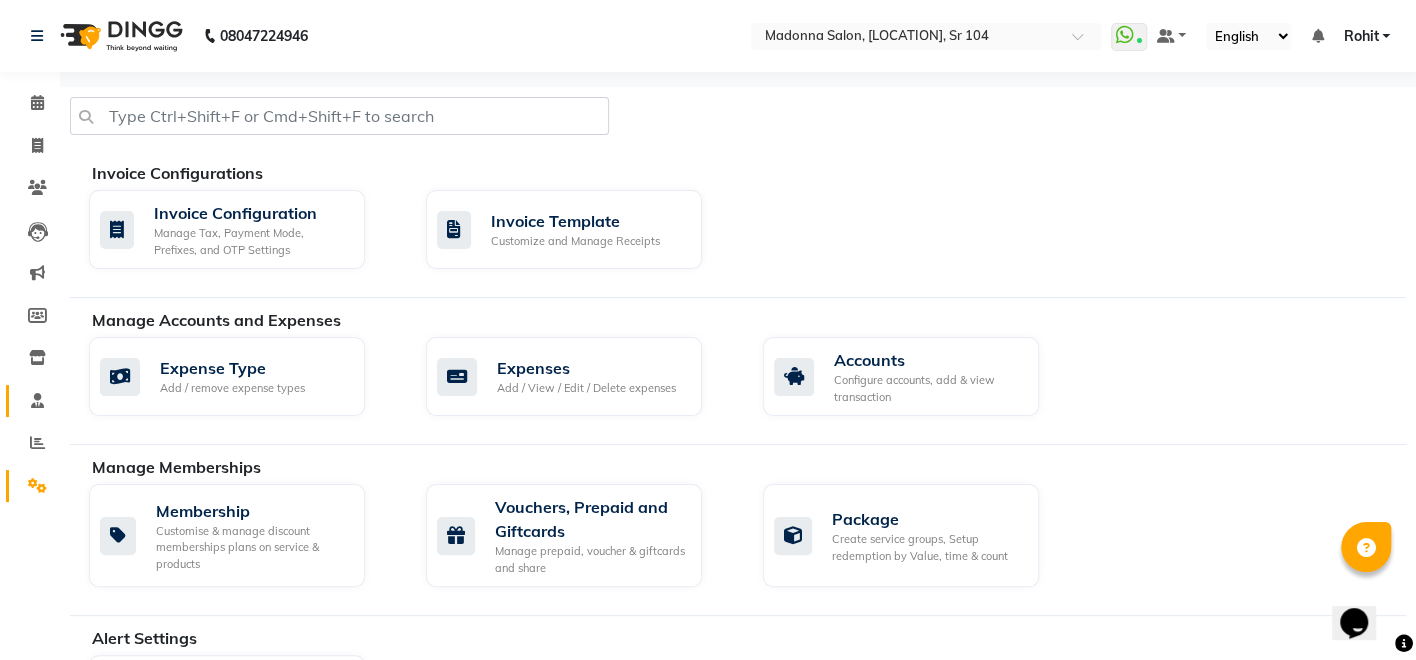 click on "Staff" 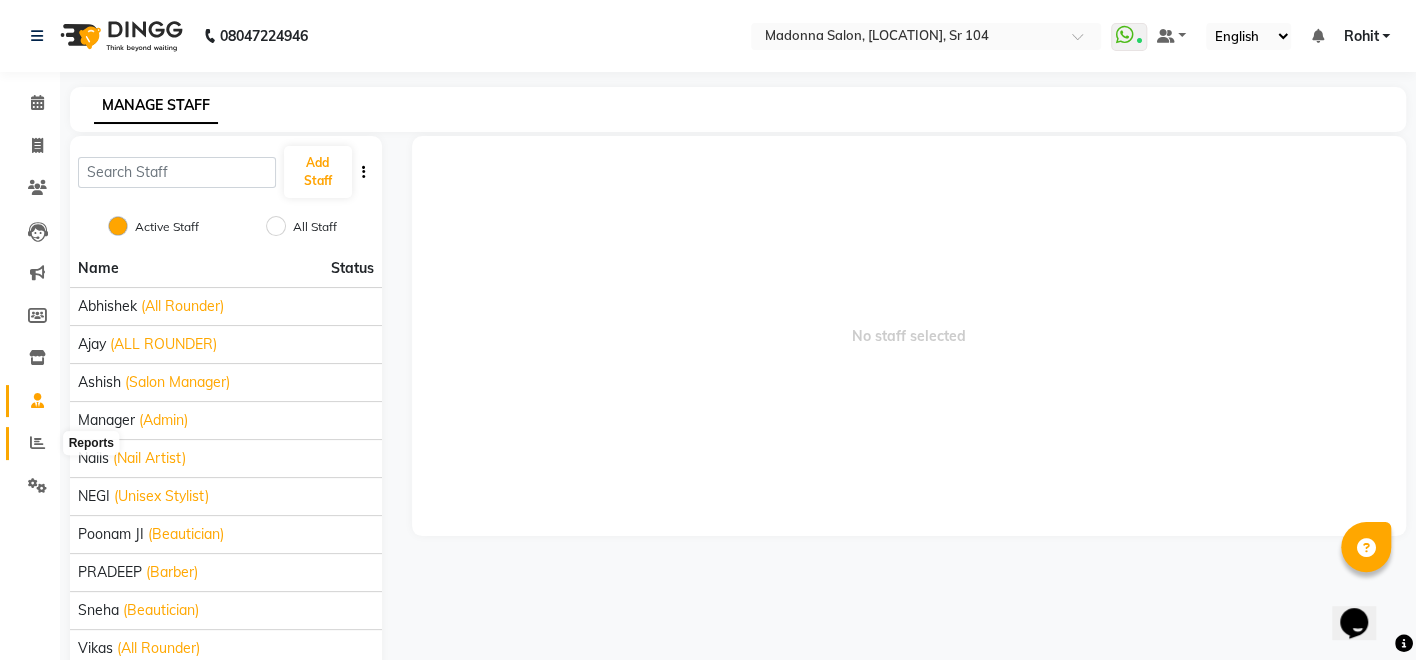 click 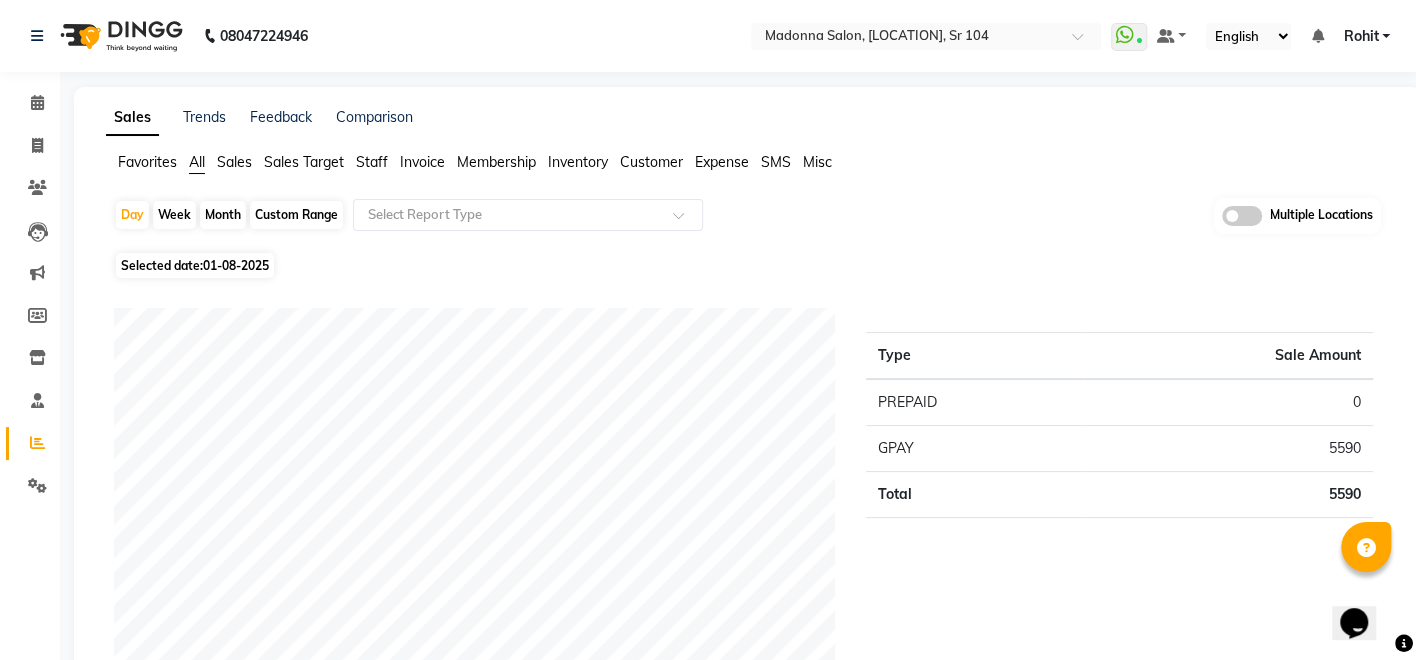 click on "Custom Range" 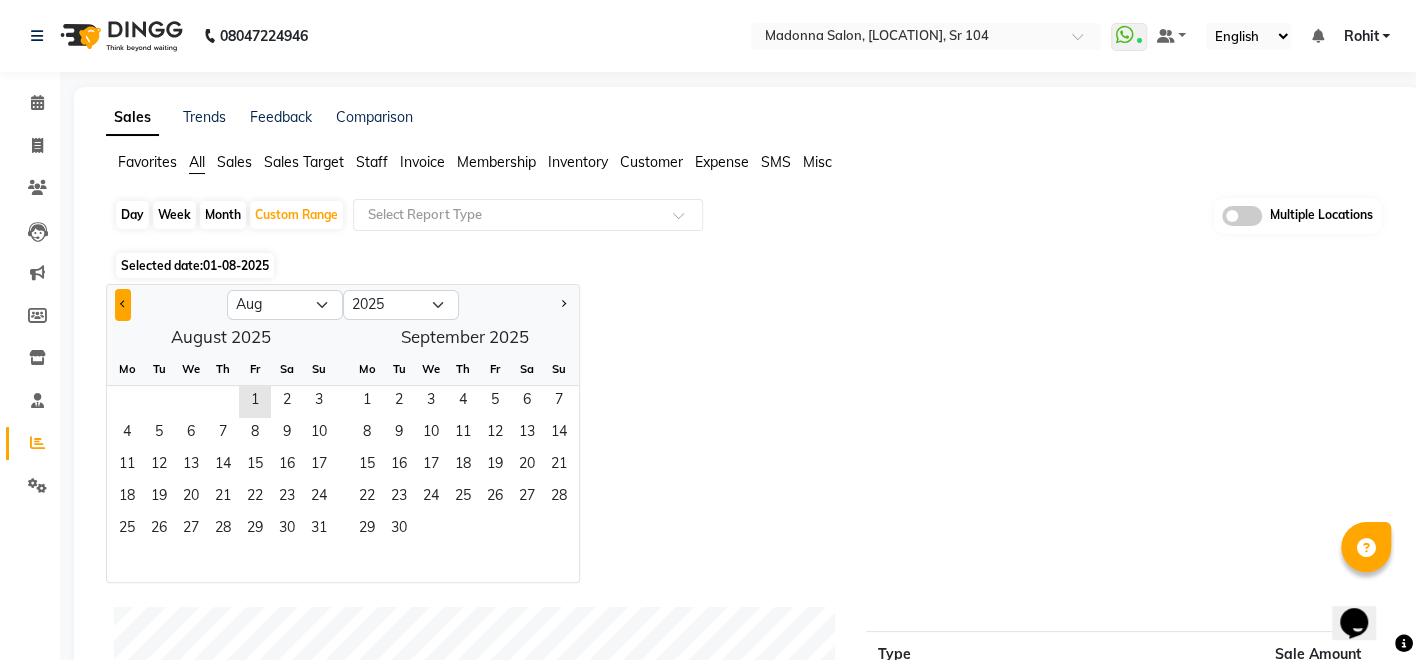 click 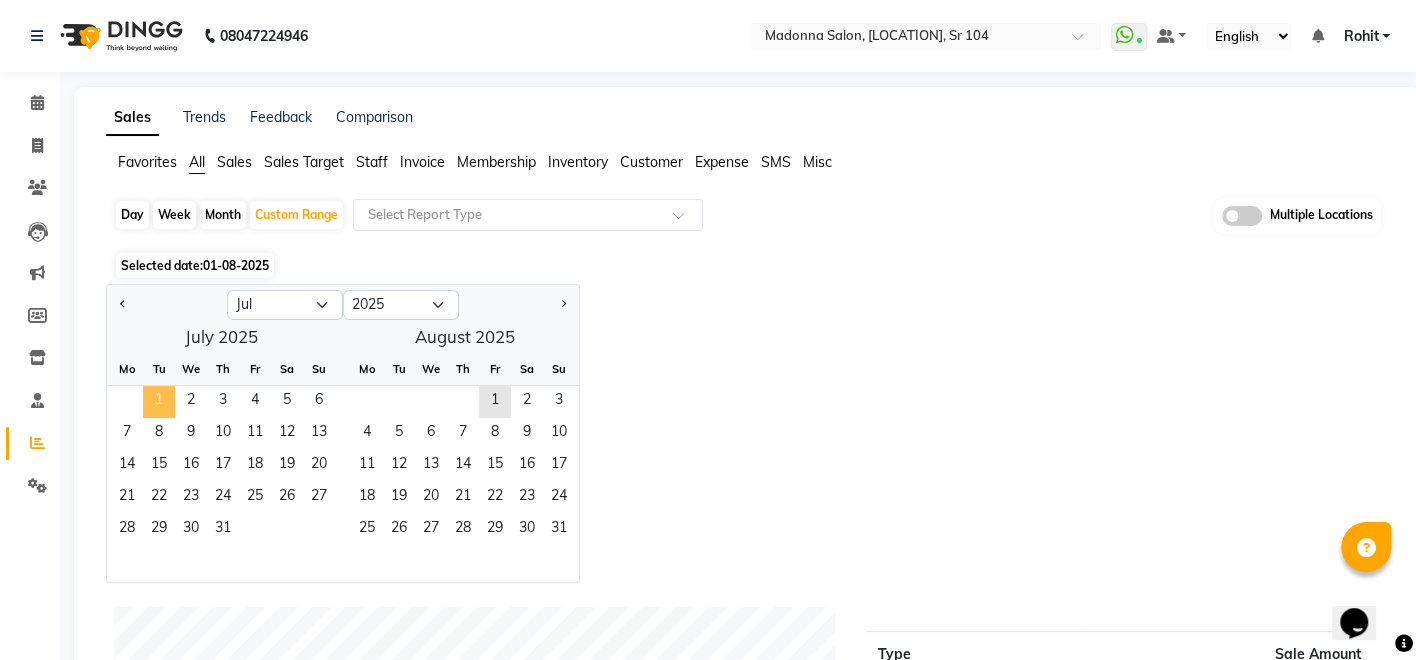click on "1" 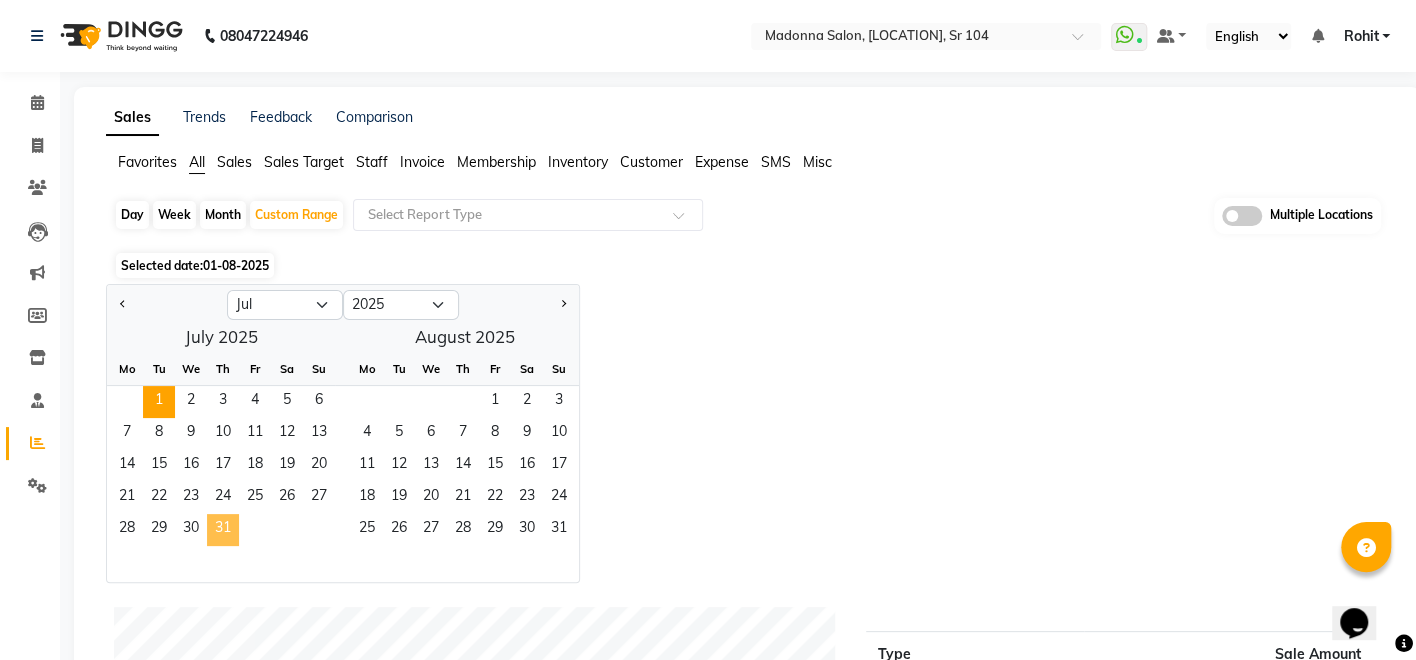 click on "31" 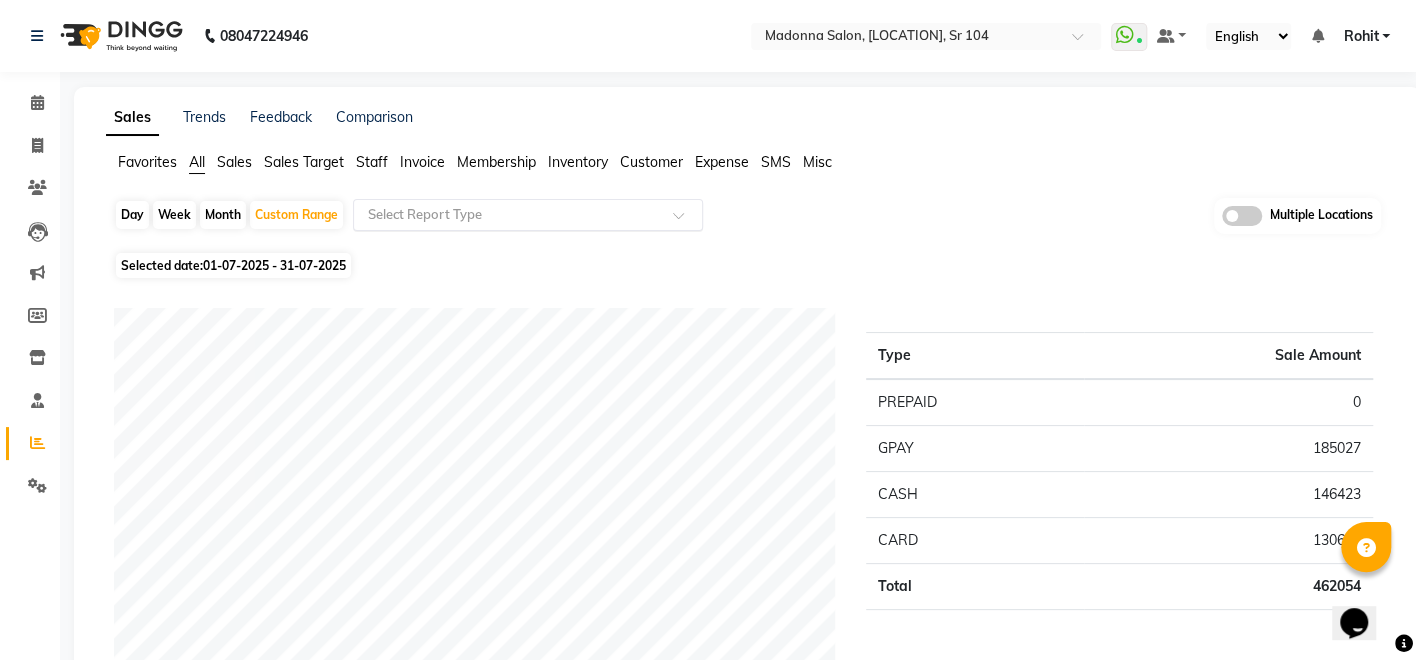 click 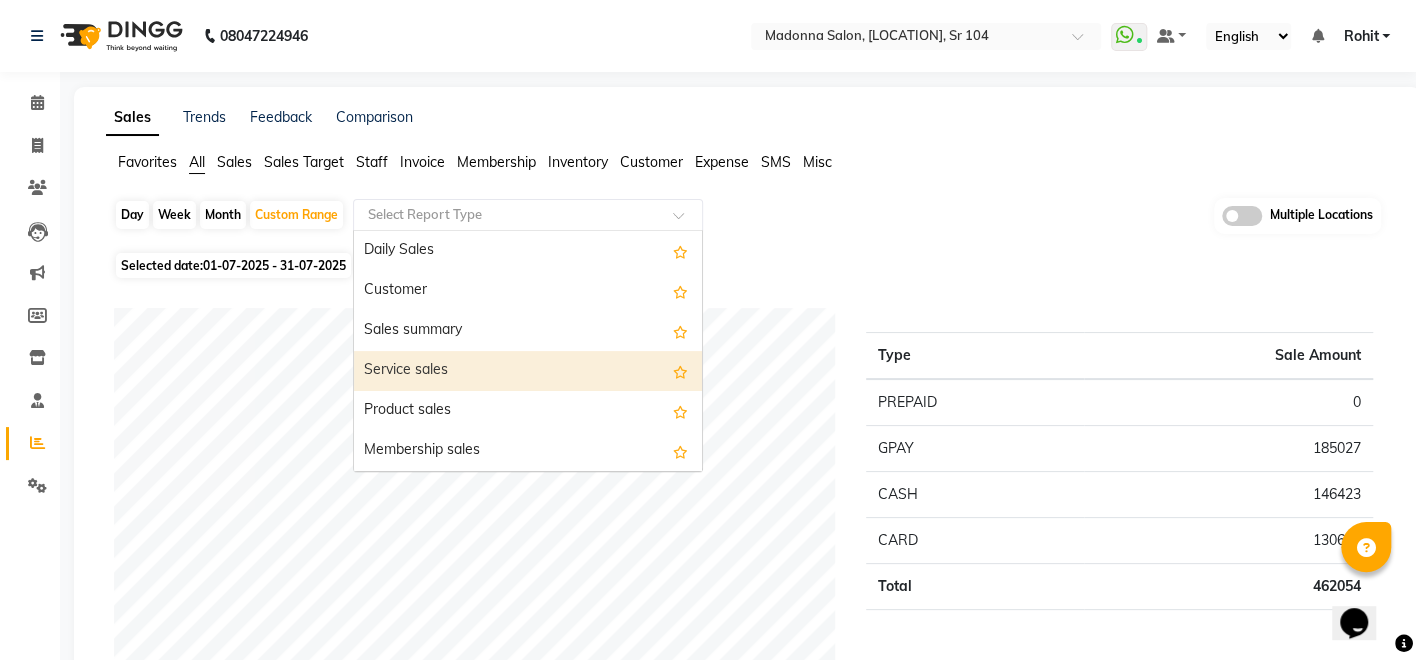 click on "Service sales" at bounding box center (528, 371) 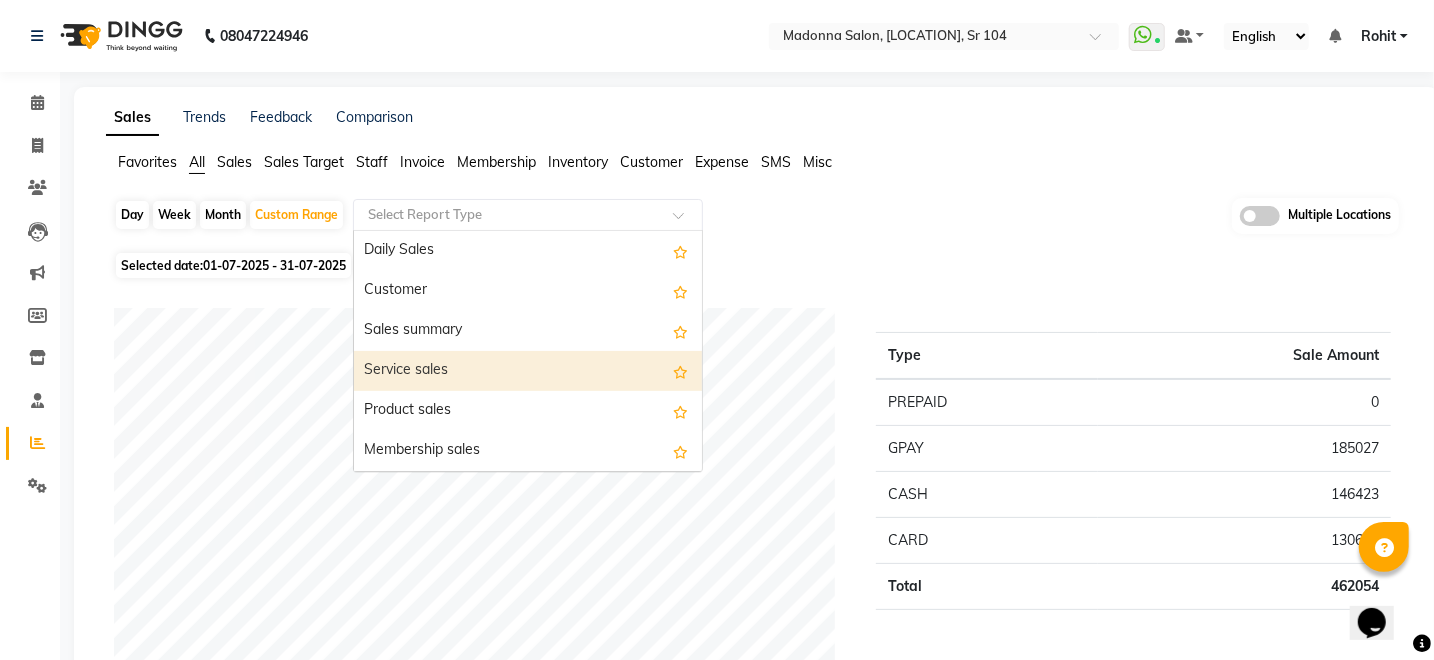 select on "csv" 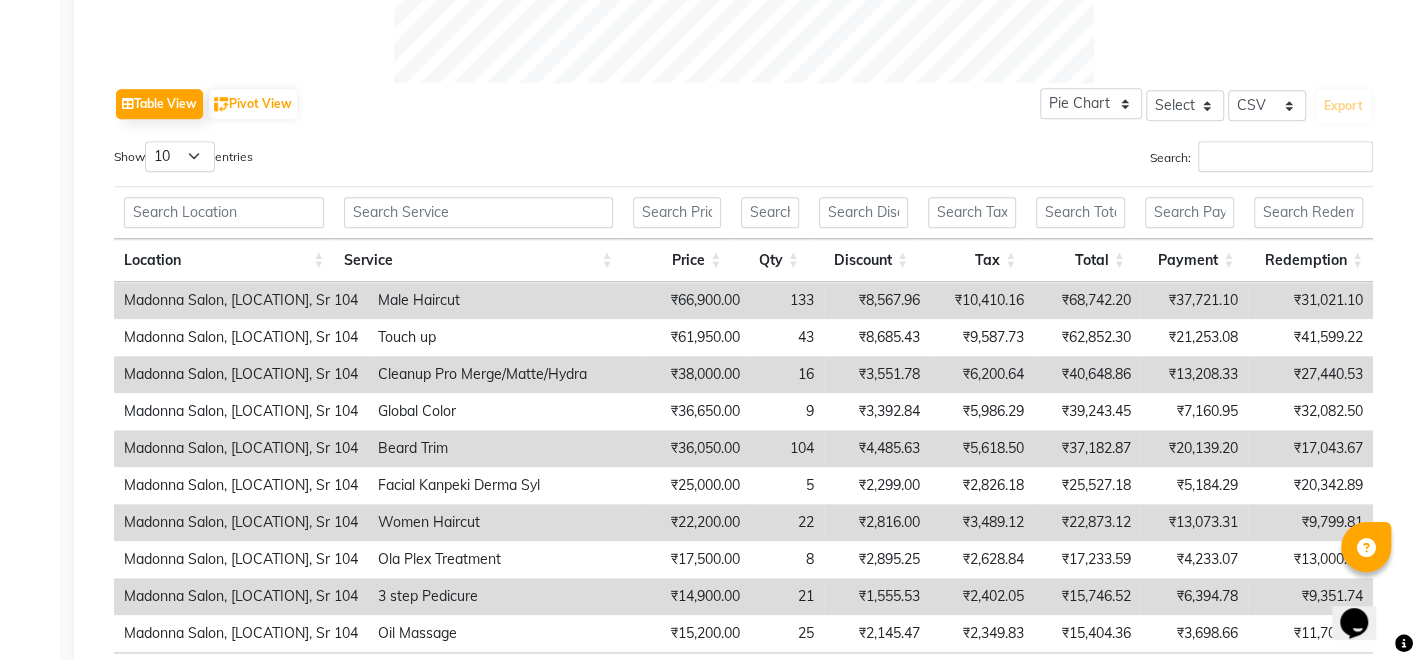 scroll, scrollTop: 1098, scrollLeft: 0, axis: vertical 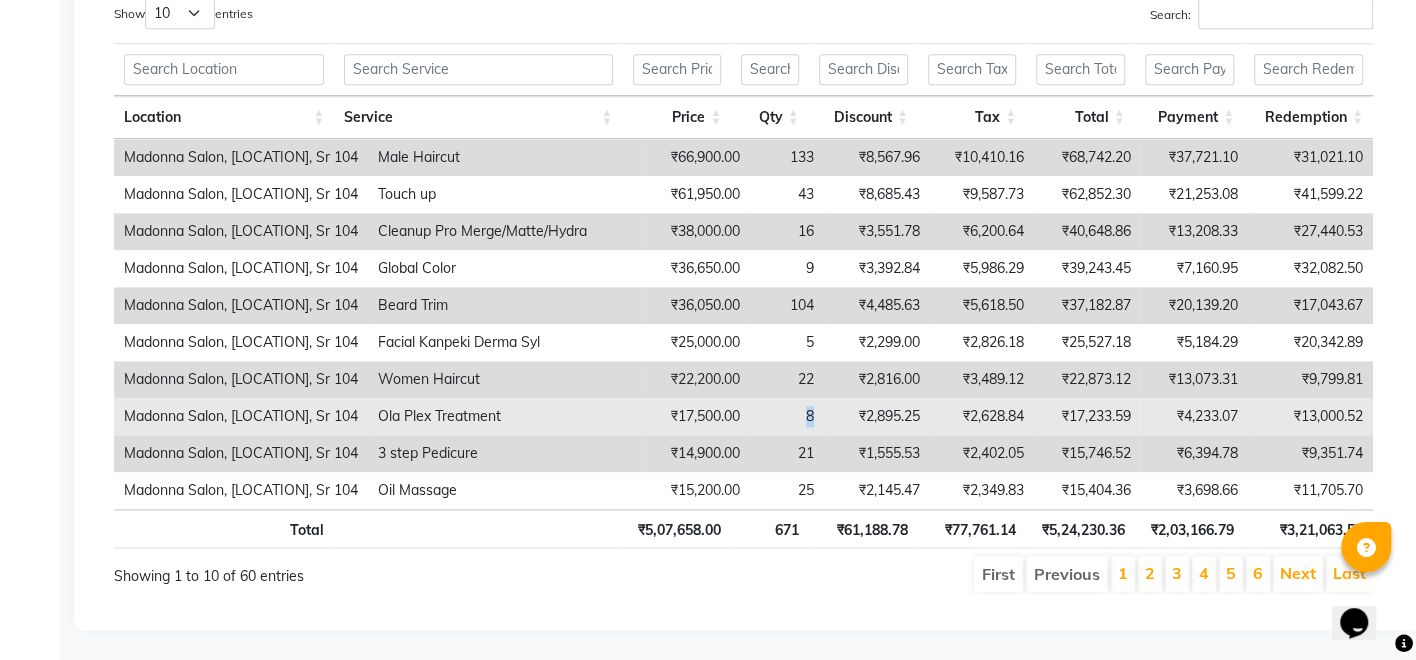 drag, startPoint x: 799, startPoint y: 400, endPoint x: 786, endPoint y: 400, distance: 13 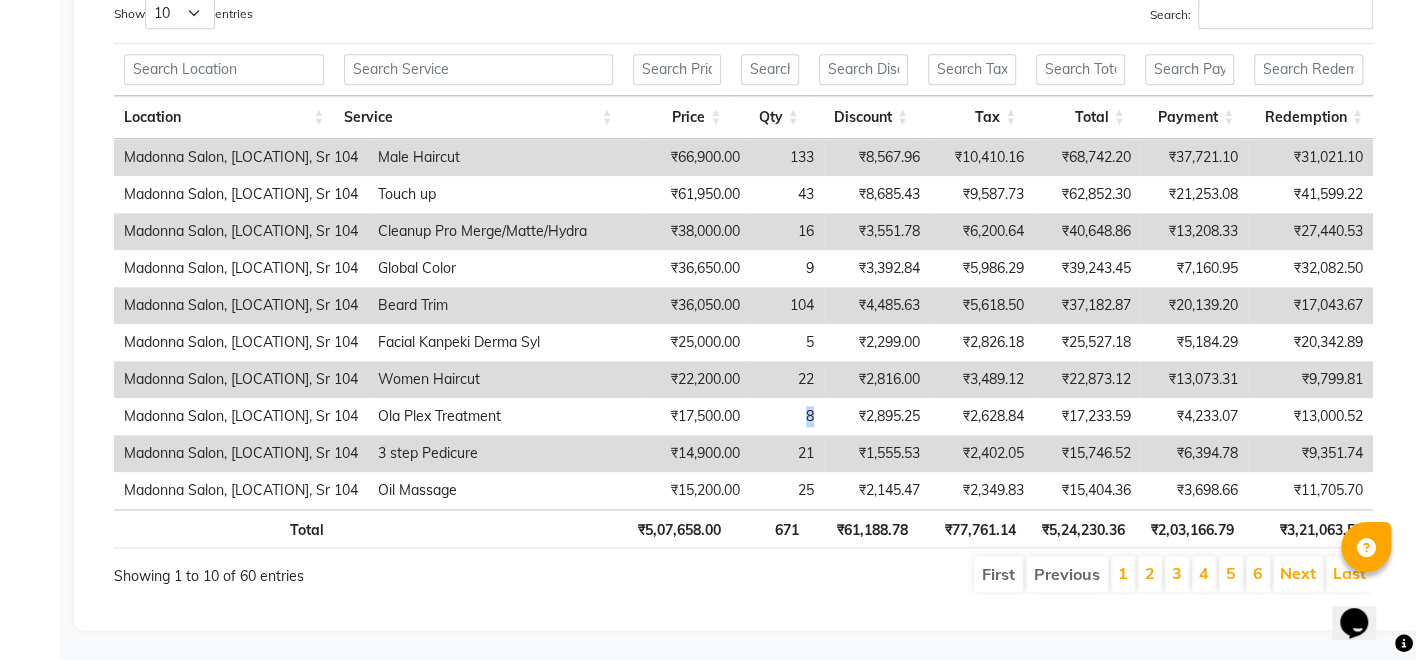 click at bounding box center [677, 69] 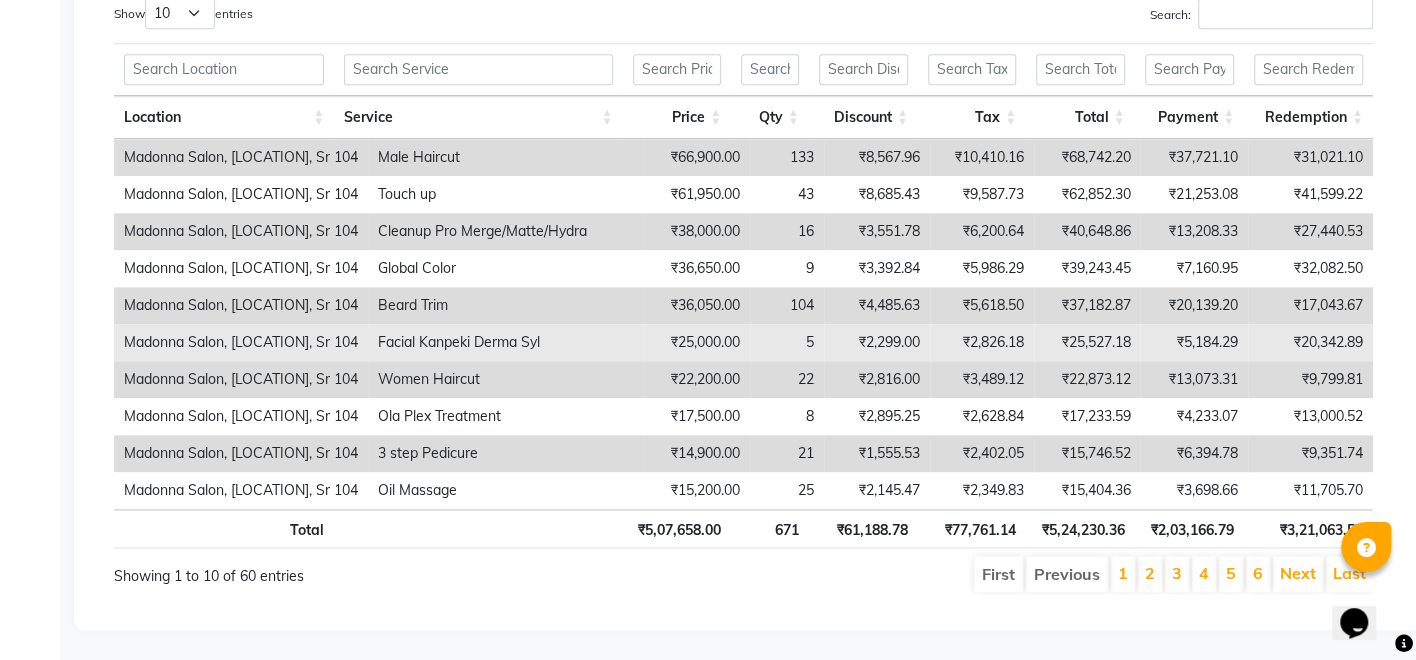 scroll, scrollTop: 0, scrollLeft: 0, axis: both 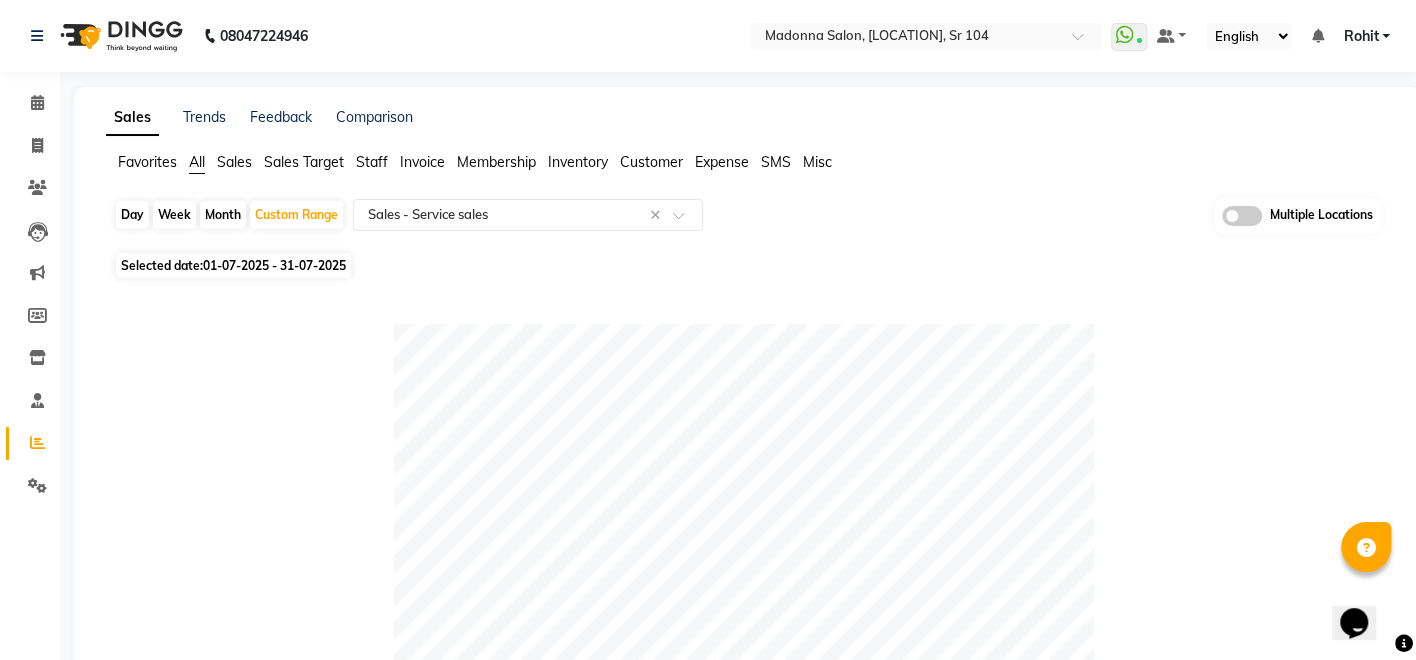 click on "Sales" 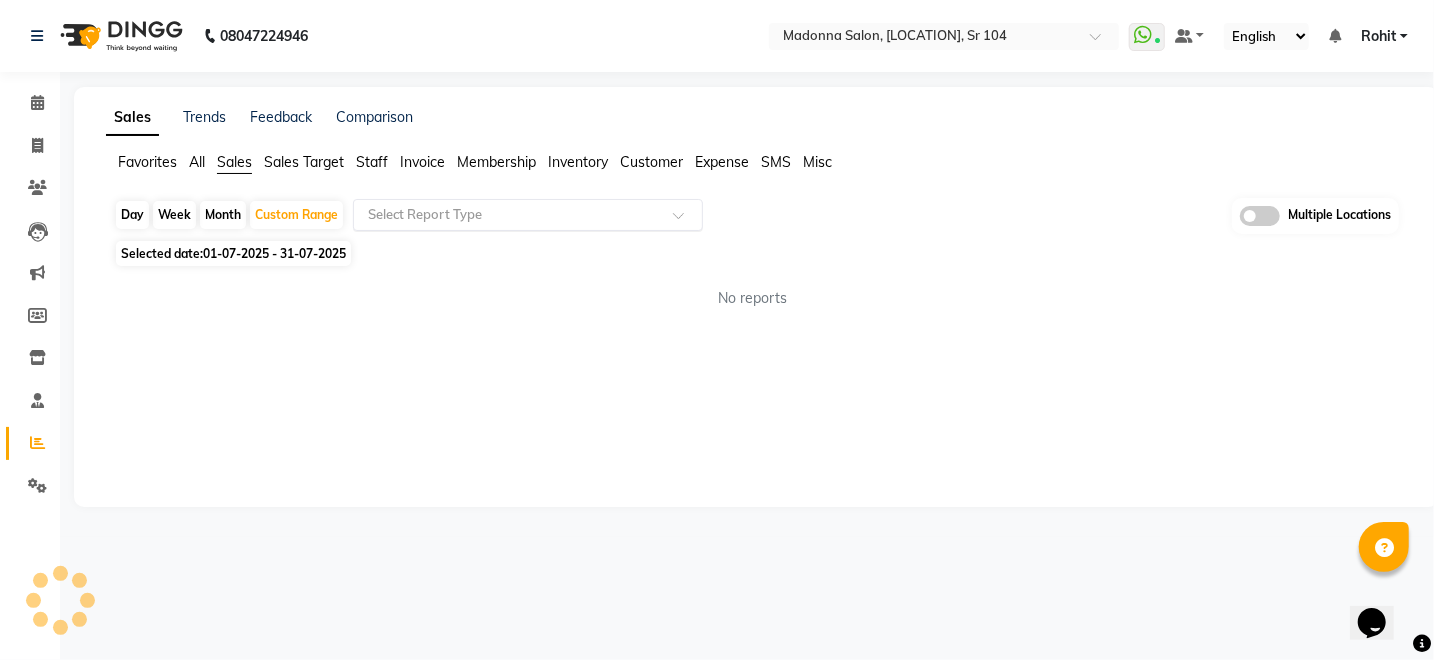 click 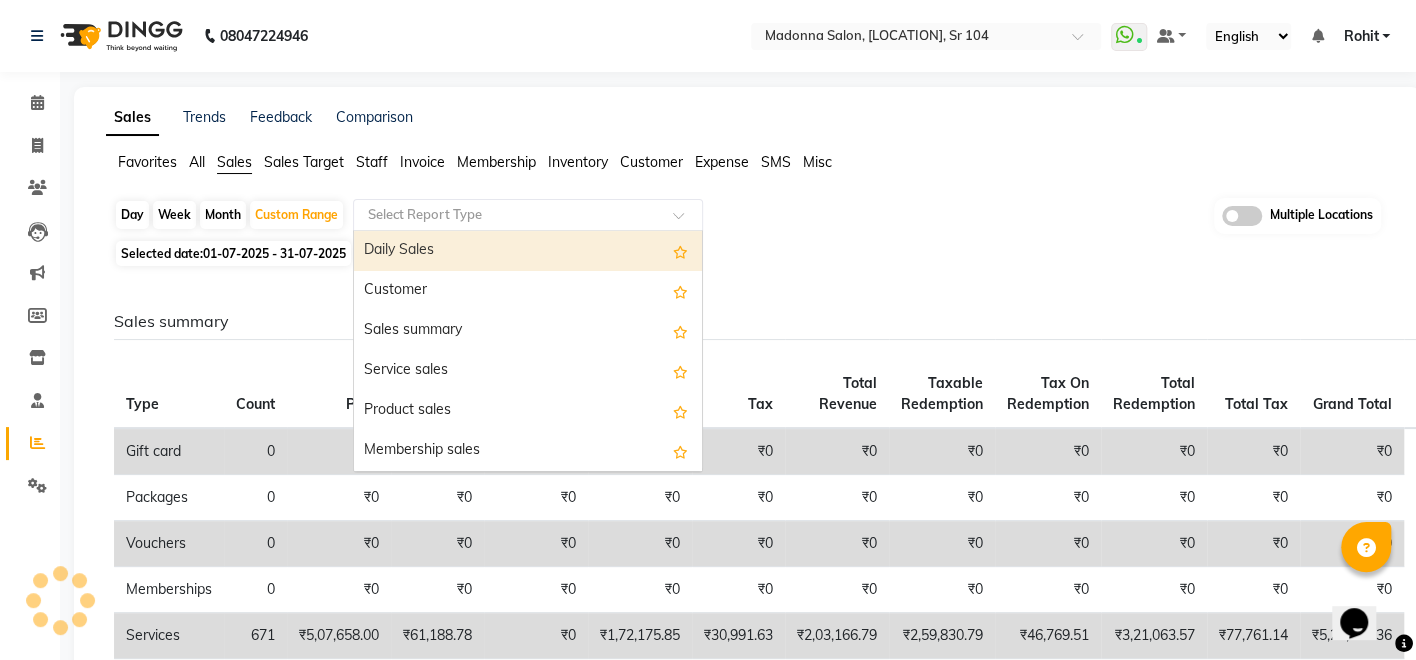 click on "Daily Sales" at bounding box center [528, 251] 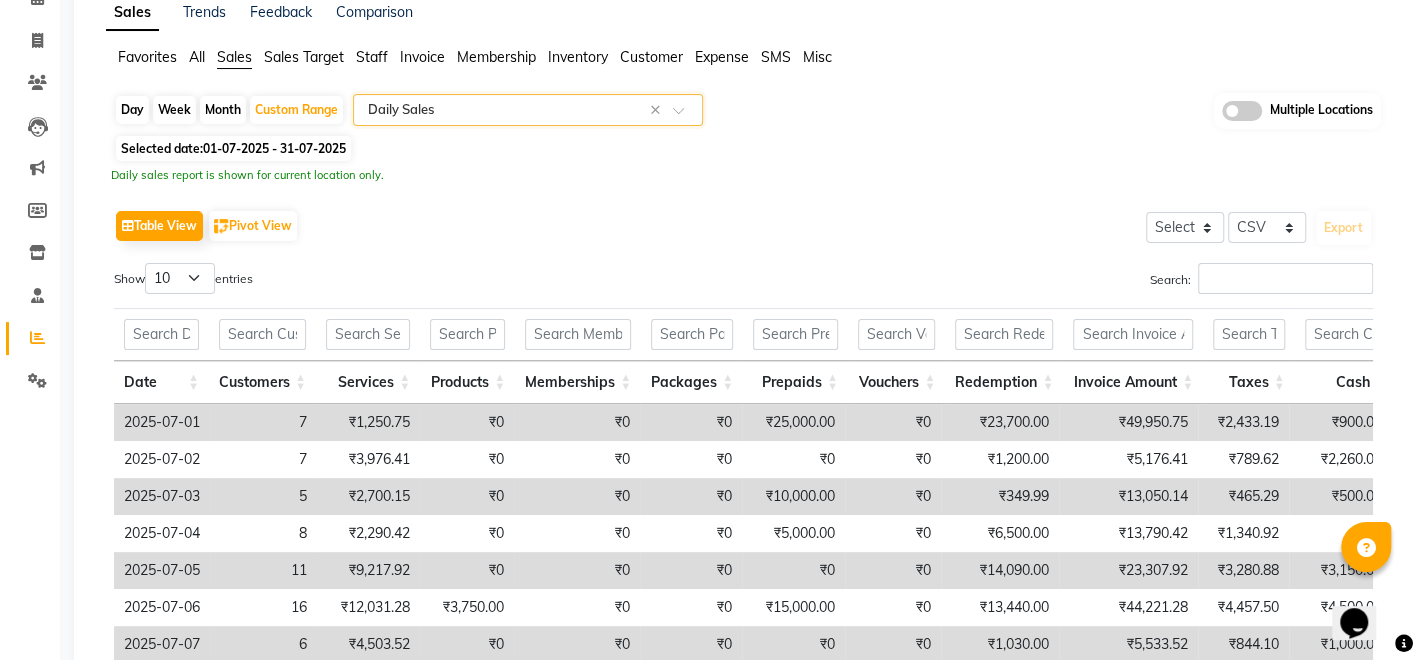 scroll, scrollTop: 0, scrollLeft: 0, axis: both 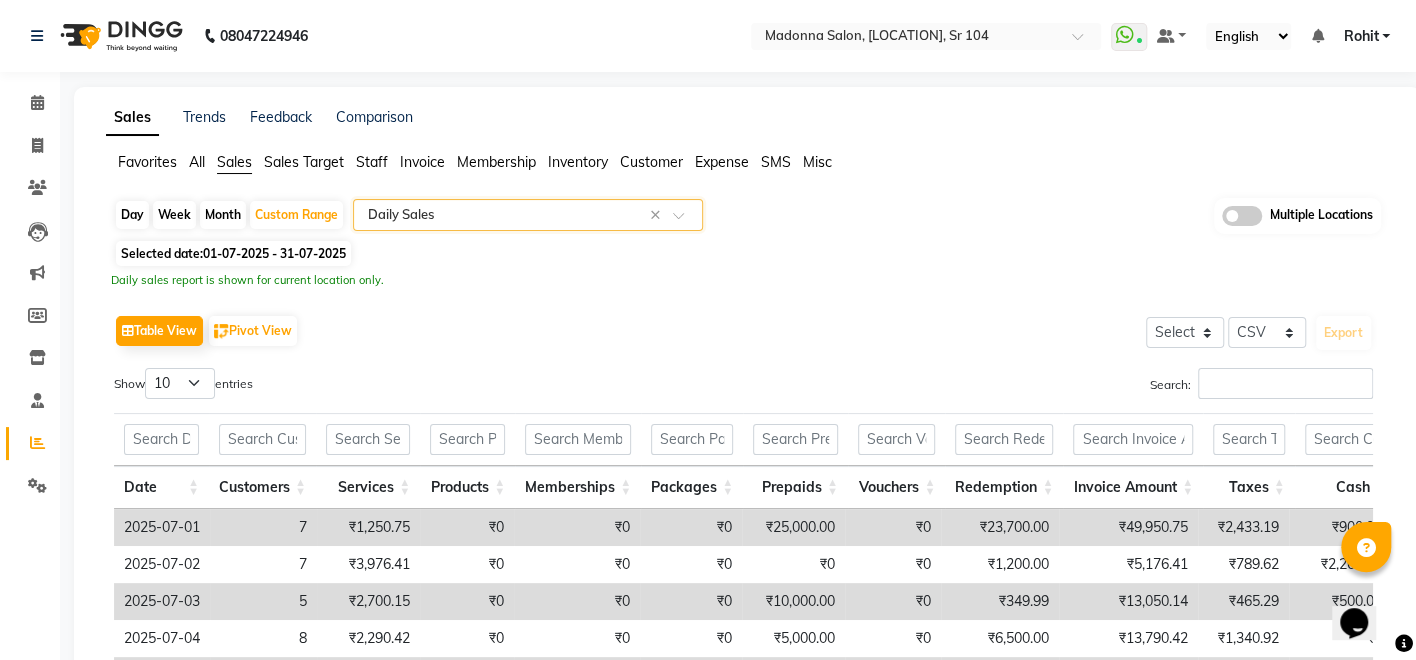 click 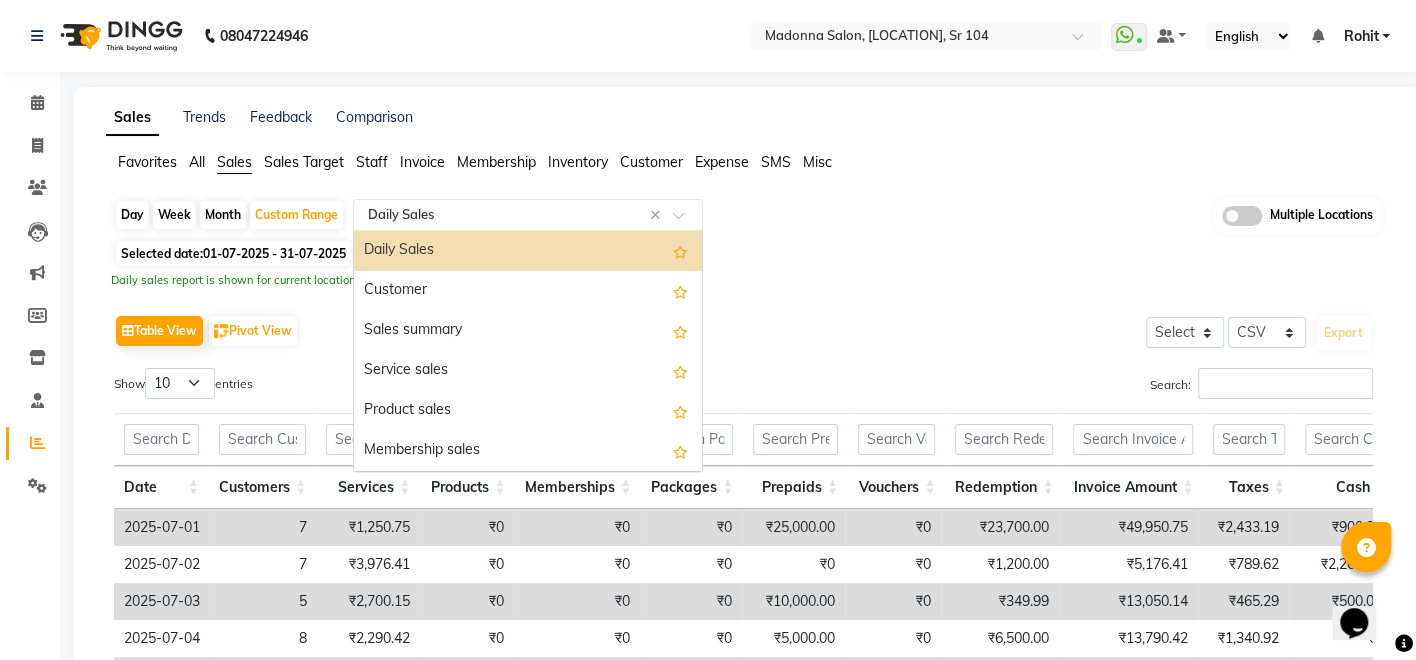 click on "Staff" 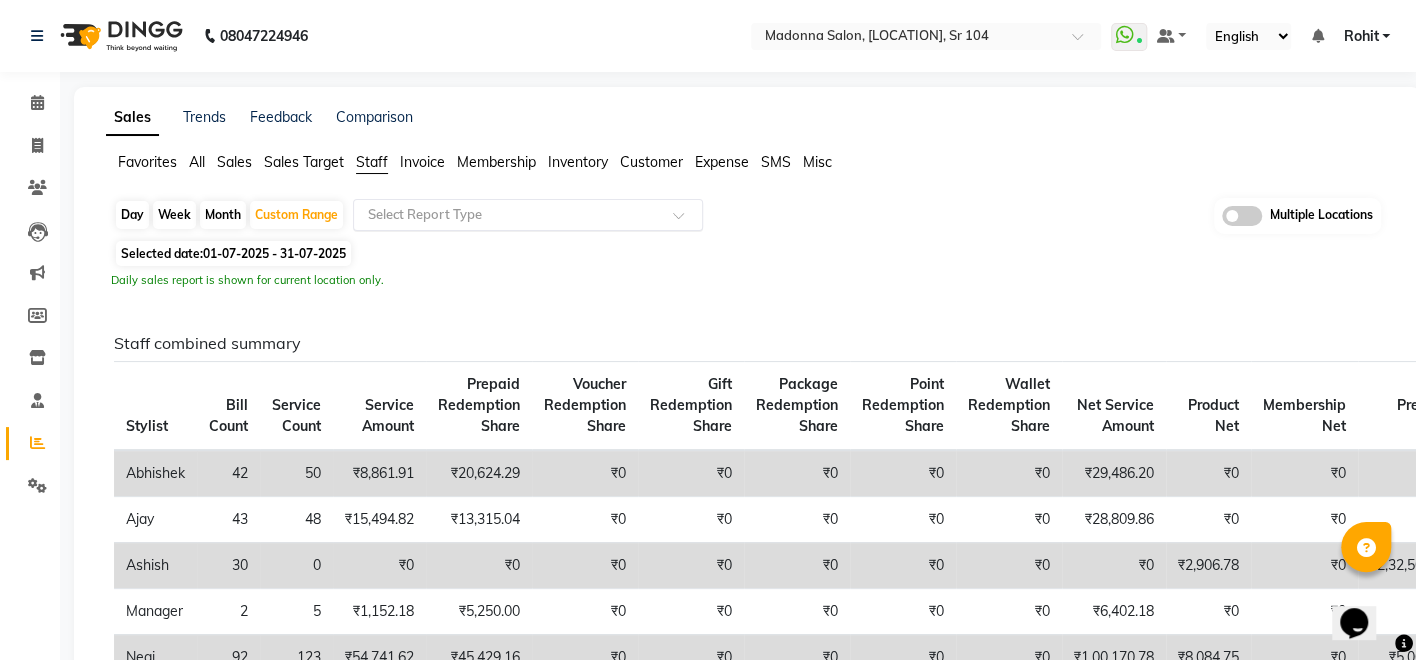 click 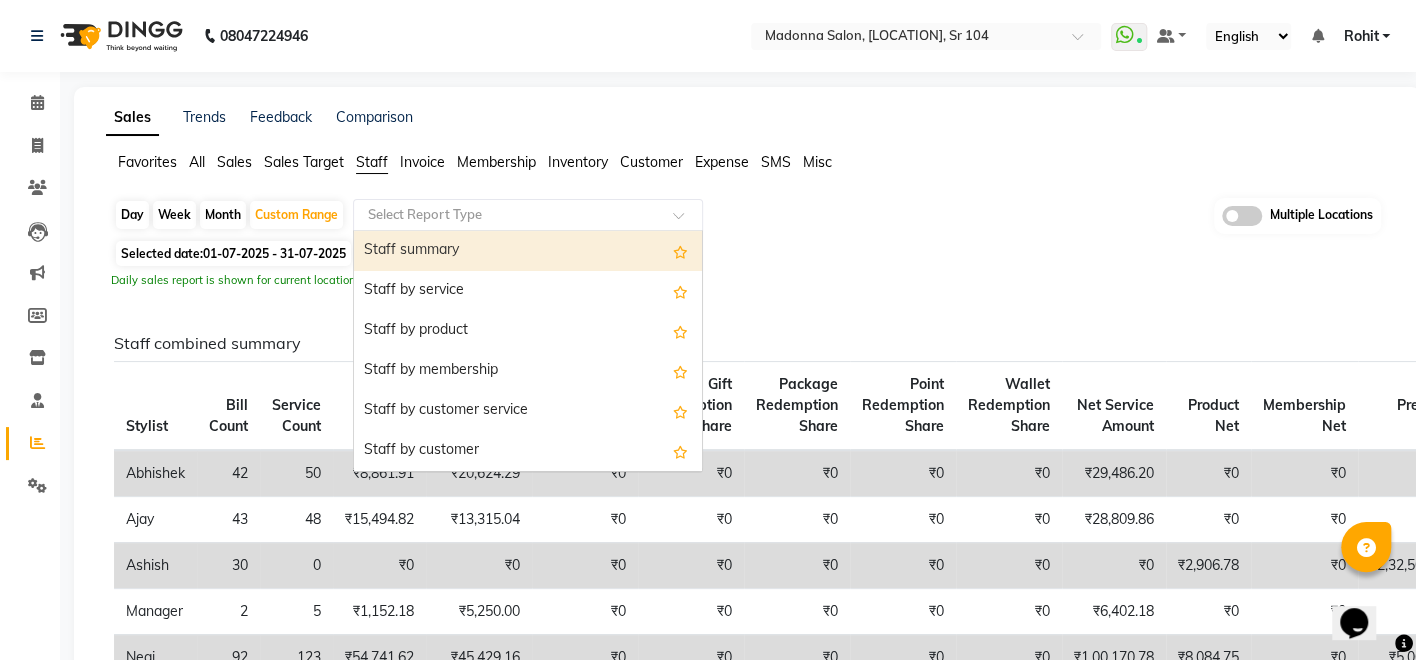 click on "Staff summary" at bounding box center [528, 251] 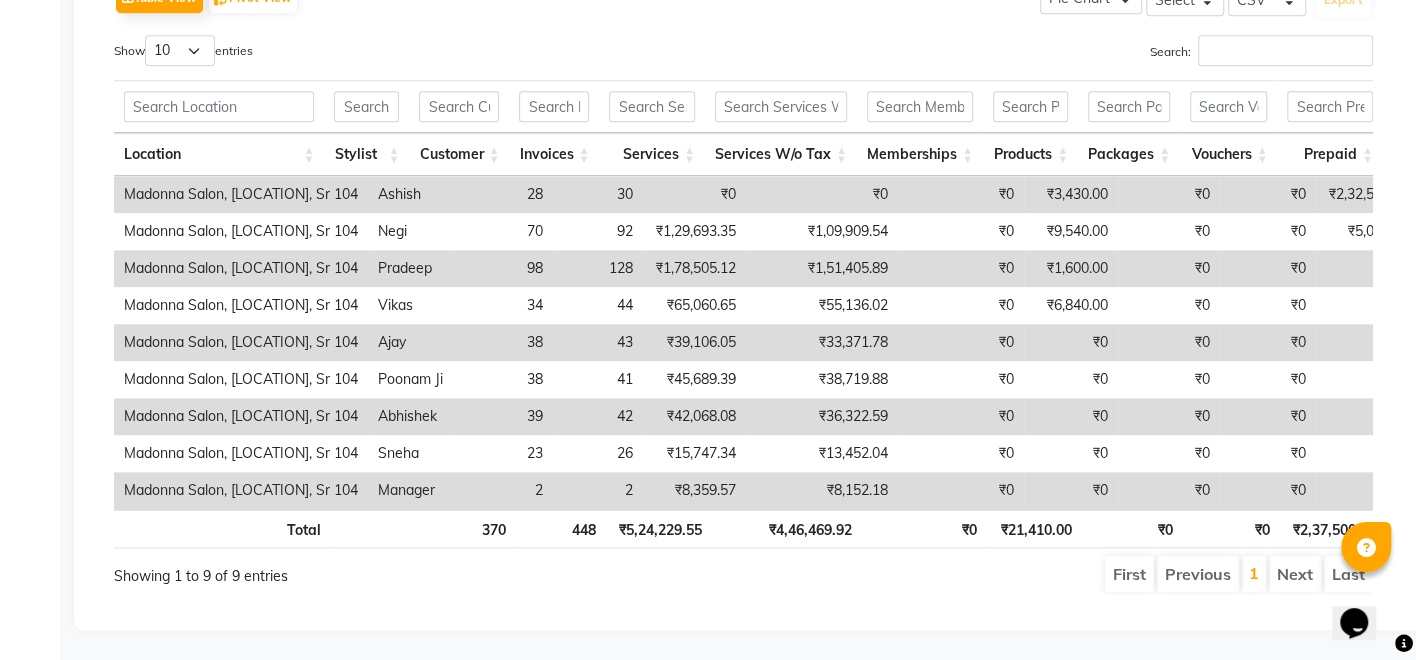 scroll, scrollTop: 1069, scrollLeft: 0, axis: vertical 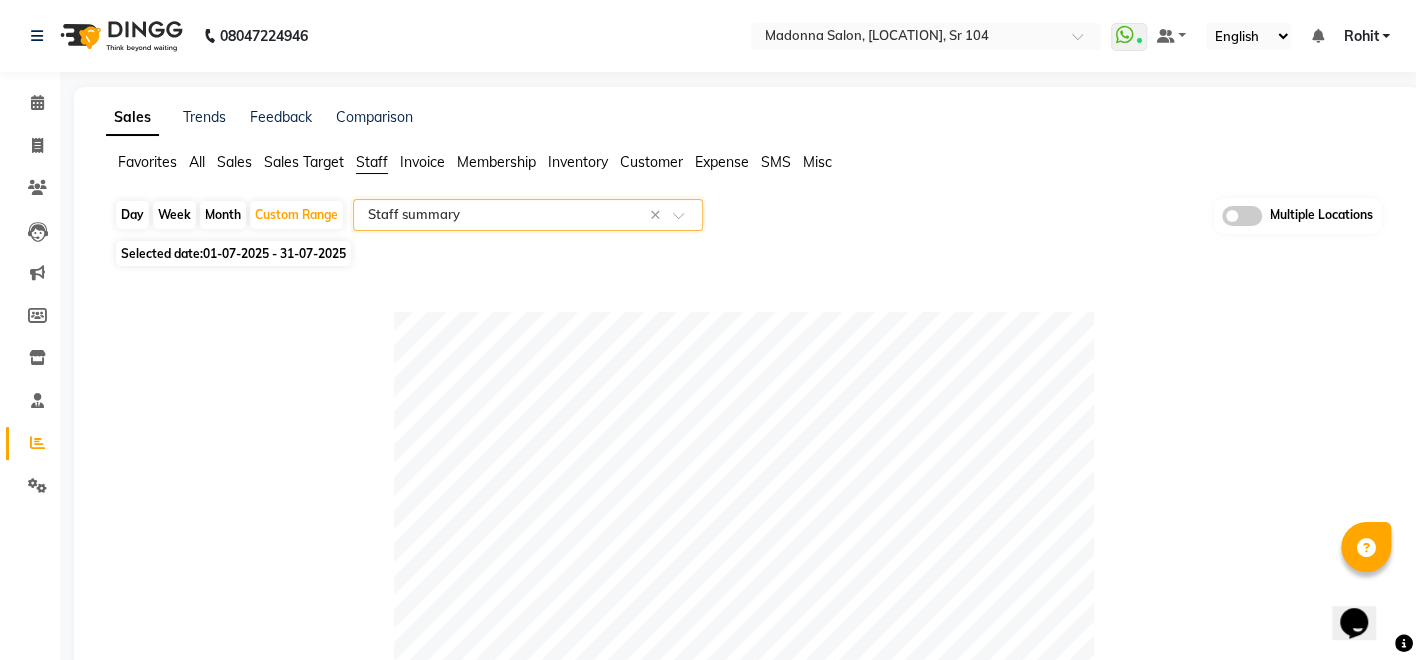 click 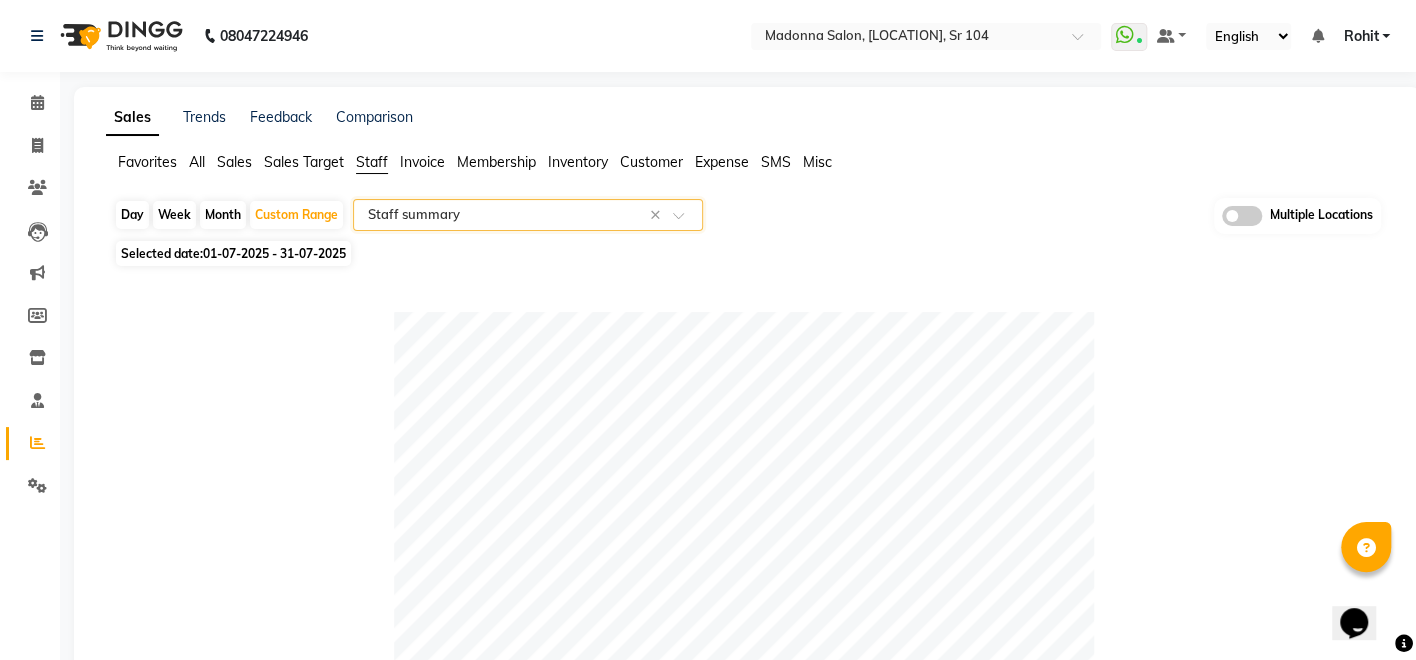 click 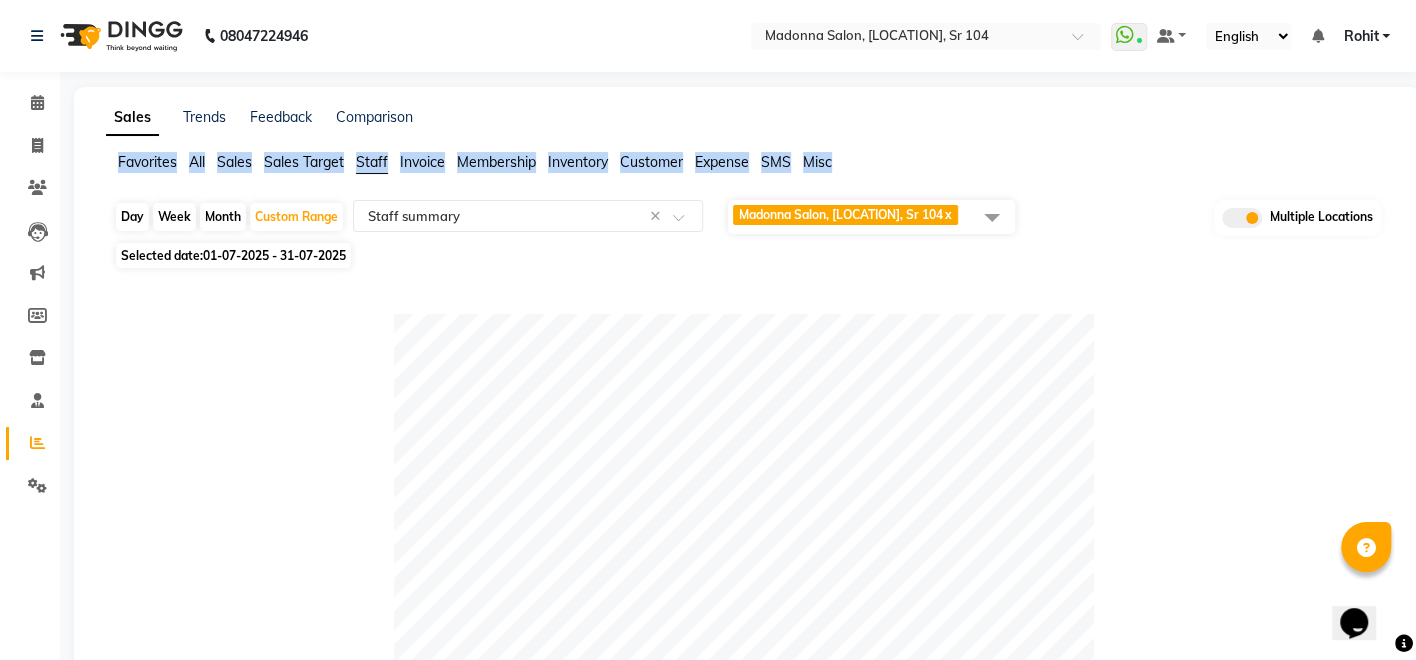 drag, startPoint x: 845, startPoint y: 164, endPoint x: 118, endPoint y: 165, distance: 727.0007 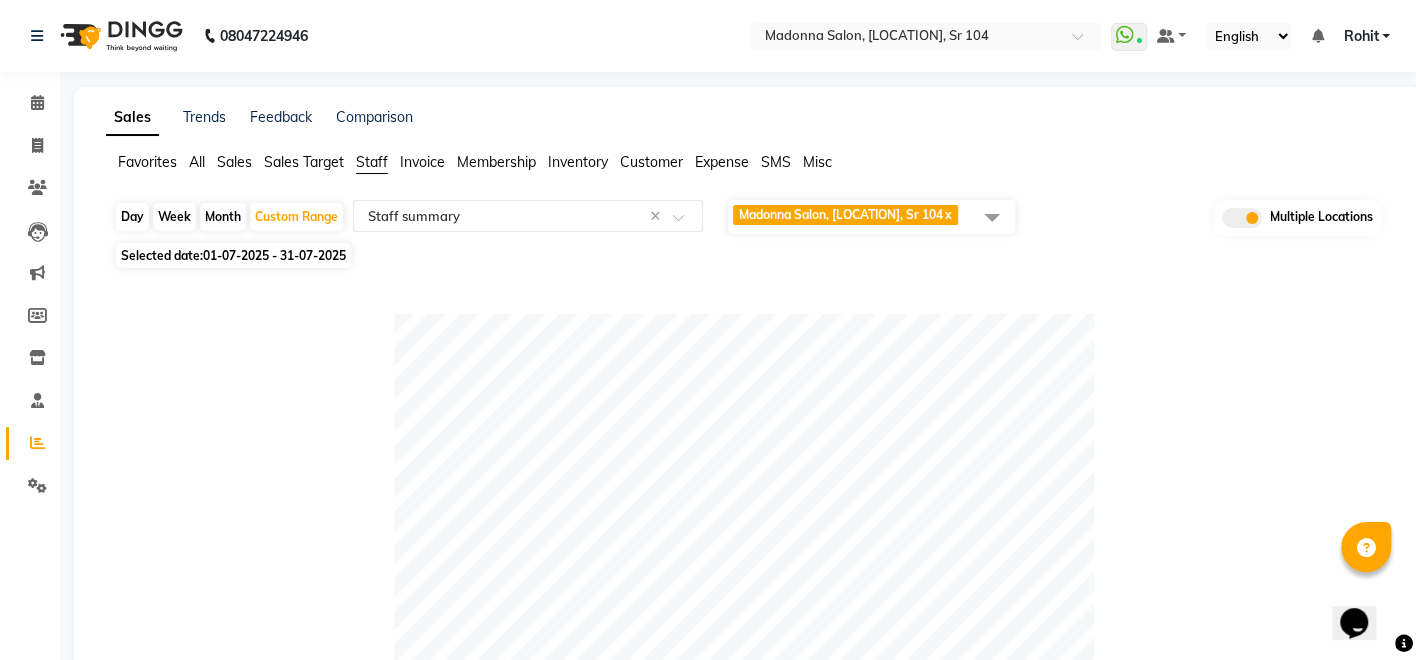 click 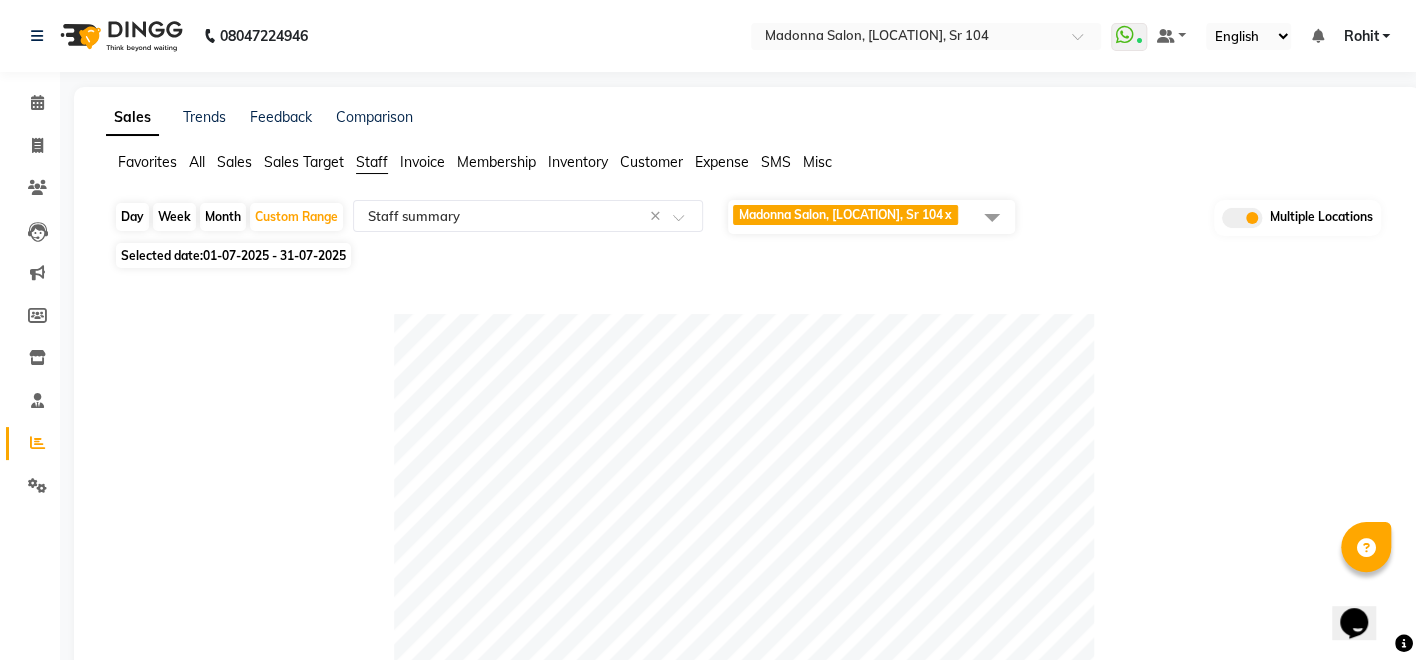 click 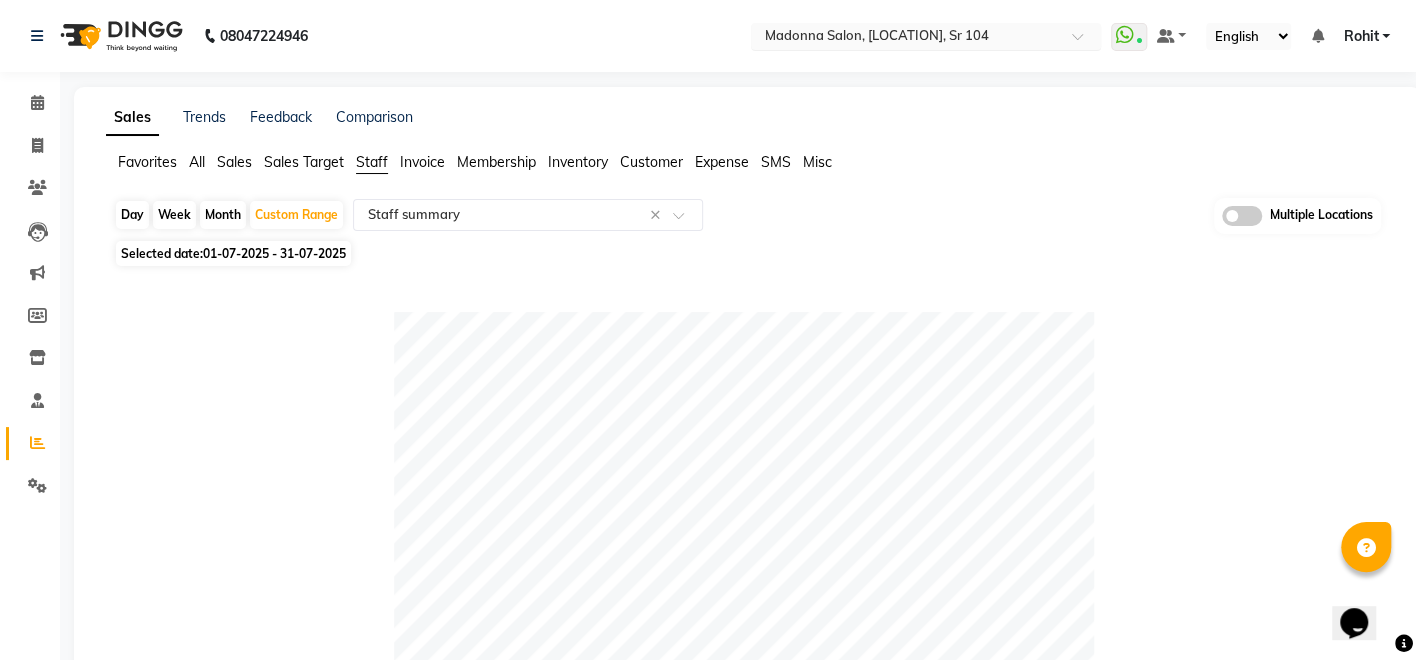 click at bounding box center (906, 38) 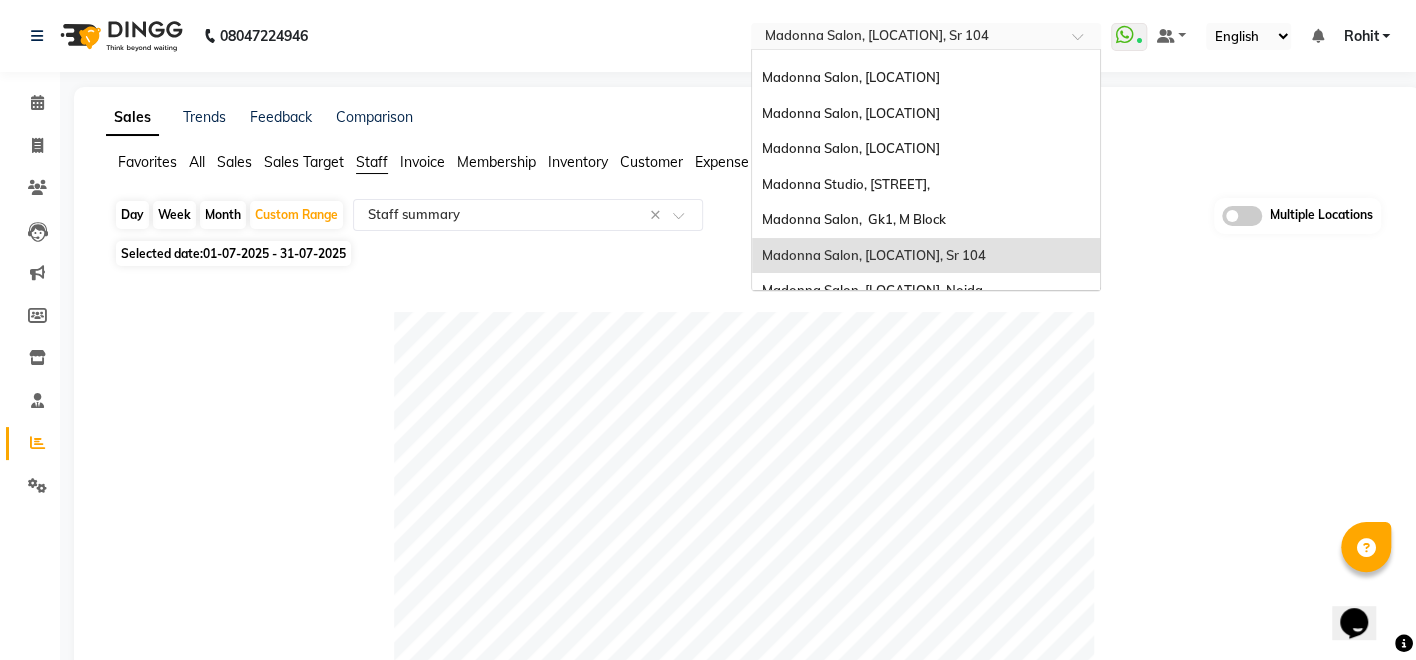 scroll, scrollTop: 90, scrollLeft: 0, axis: vertical 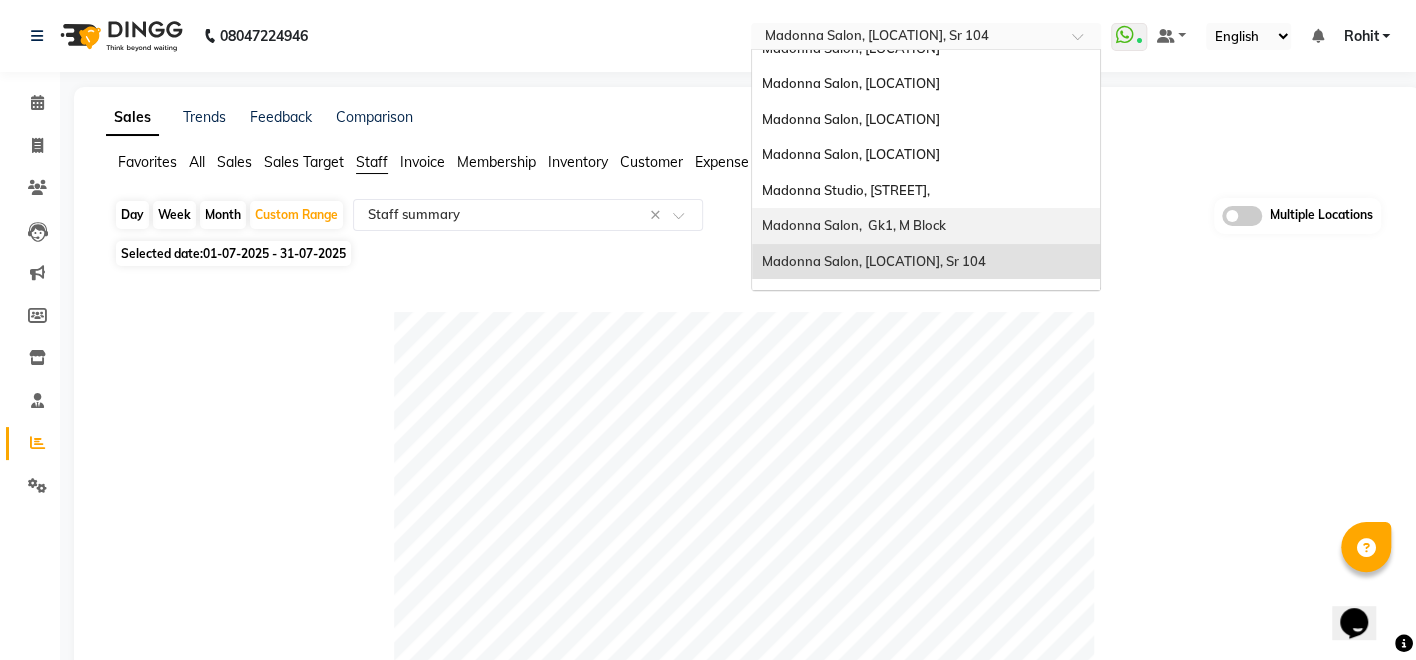 click on "Madonna Salon,  Gk1, M Block" at bounding box center (854, 225) 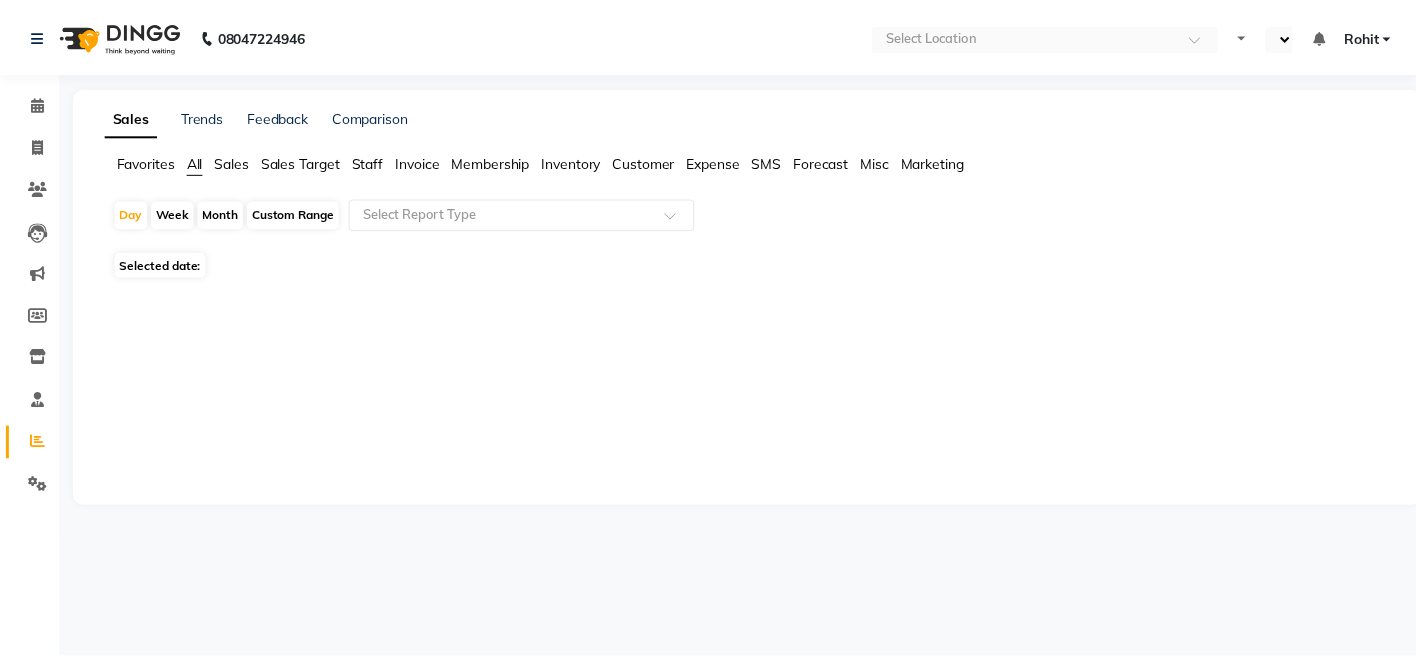 scroll, scrollTop: 0, scrollLeft: 0, axis: both 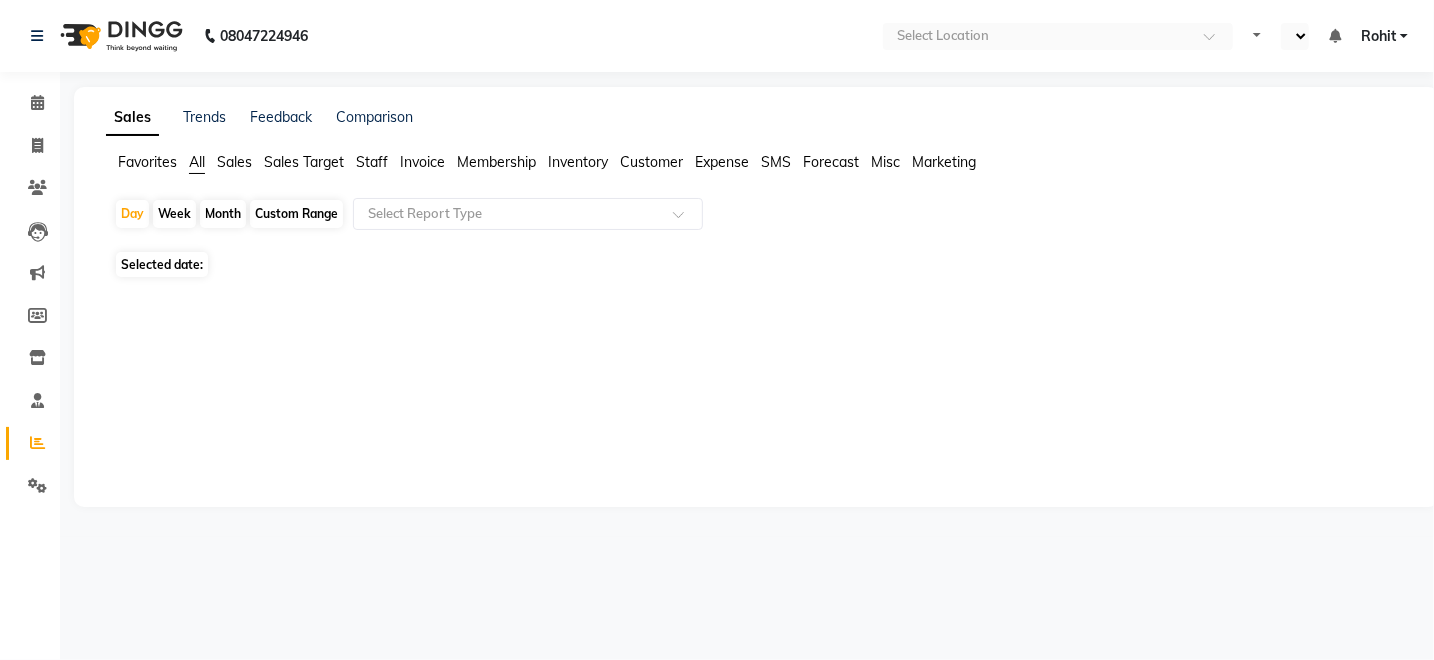 select on "en" 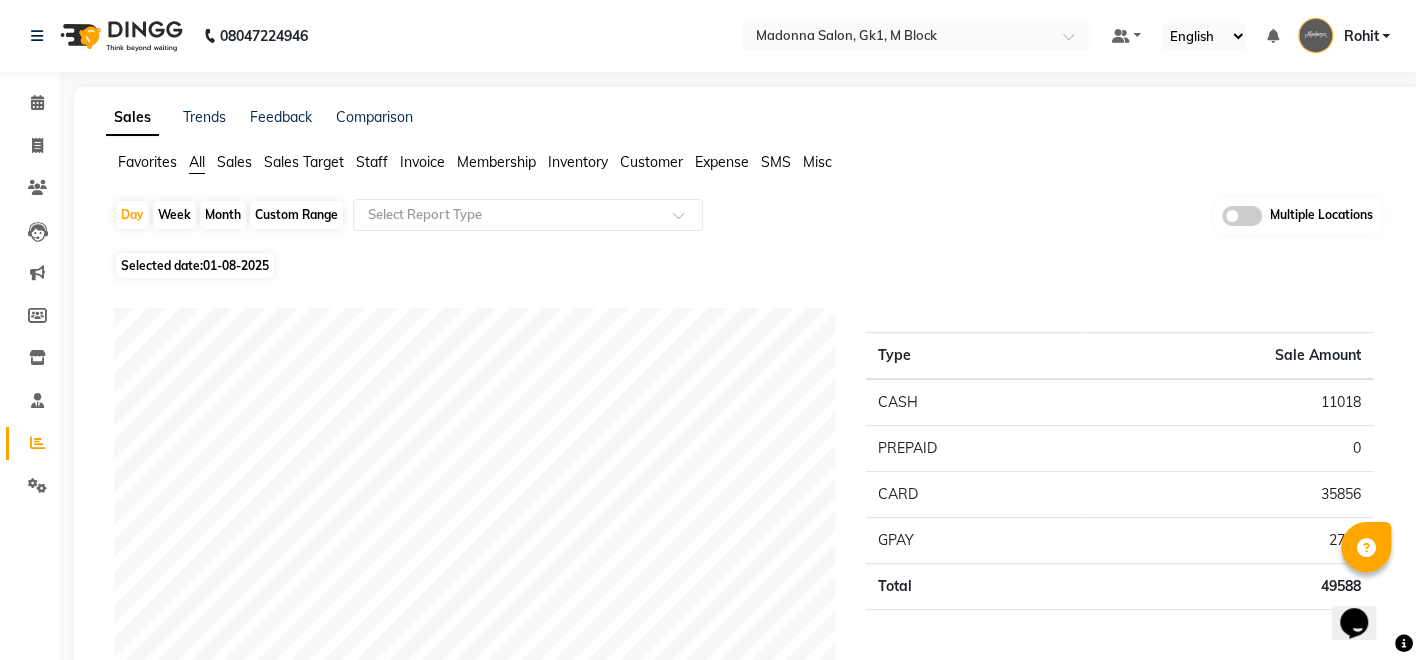 scroll, scrollTop: 0, scrollLeft: 0, axis: both 